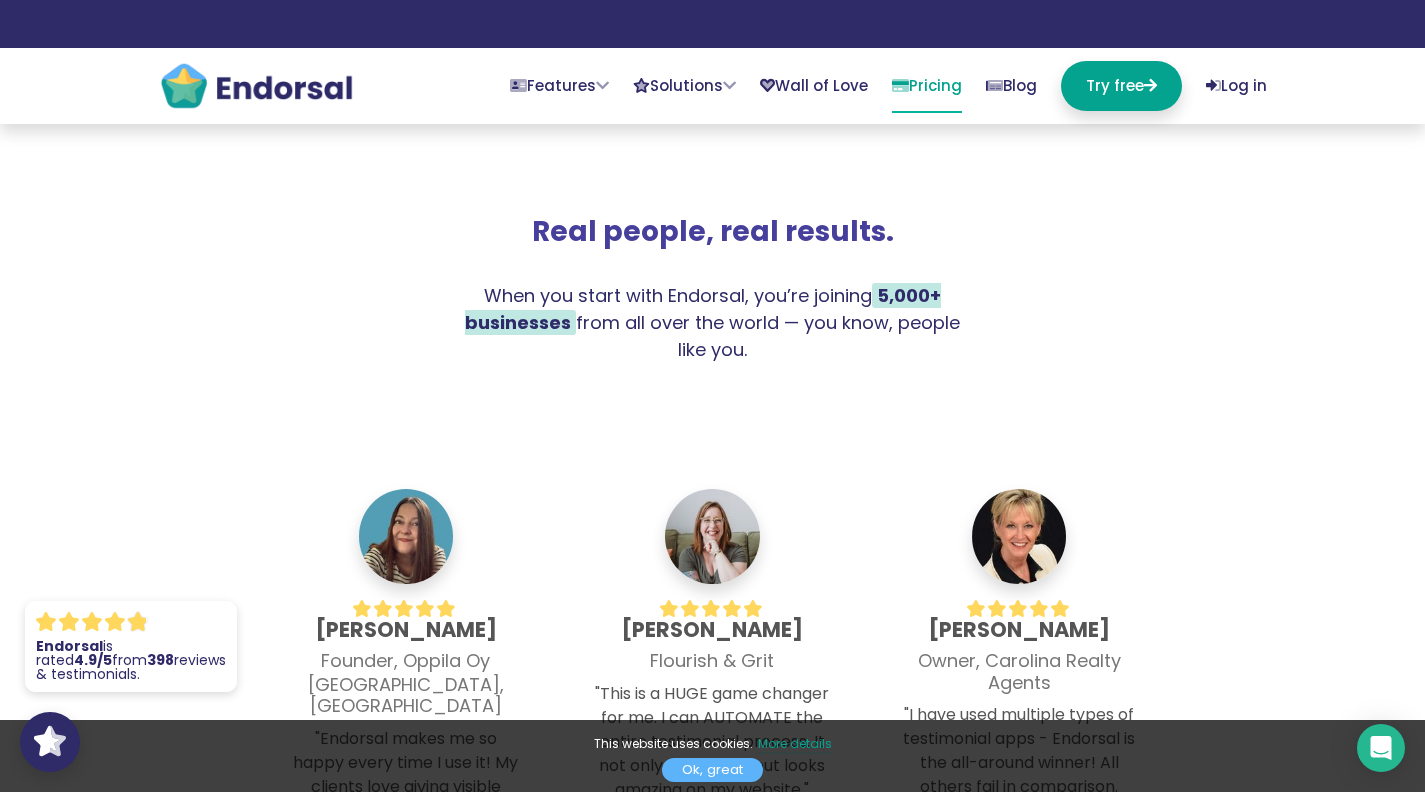 scroll, scrollTop: 3926, scrollLeft: 0, axis: vertical 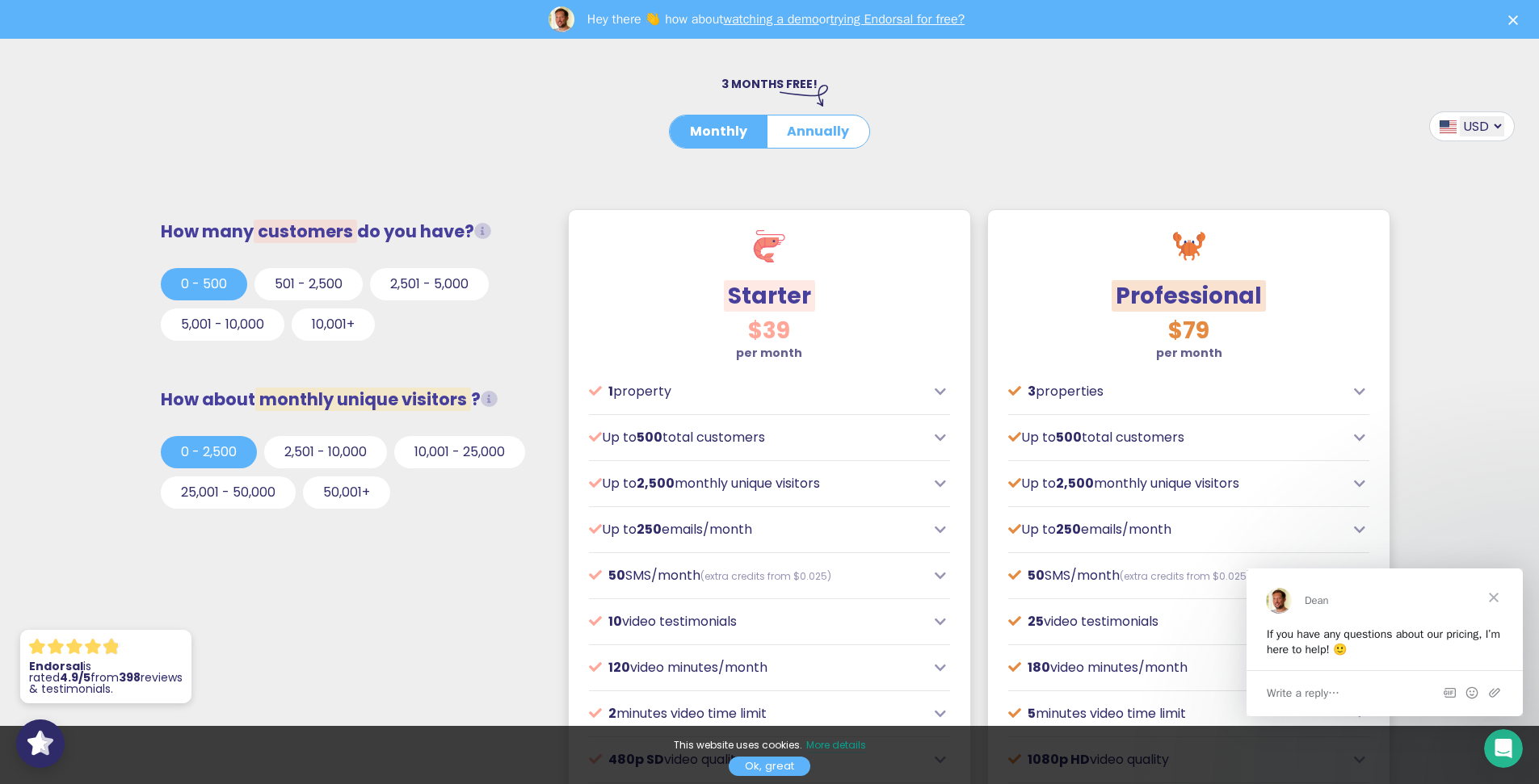 click on "1  property" at bounding box center (757, 392) 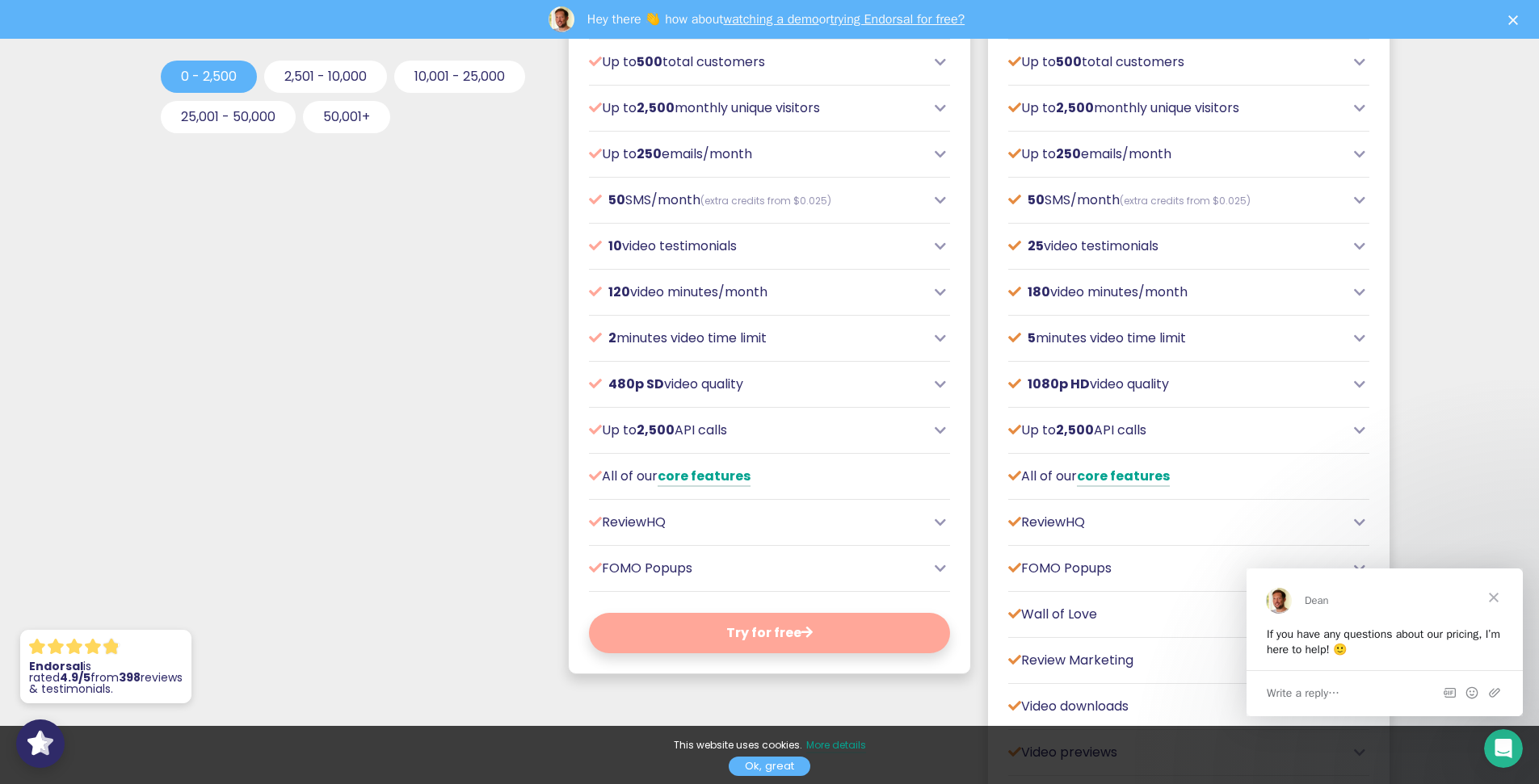 scroll, scrollTop: 1011, scrollLeft: 0, axis: vertical 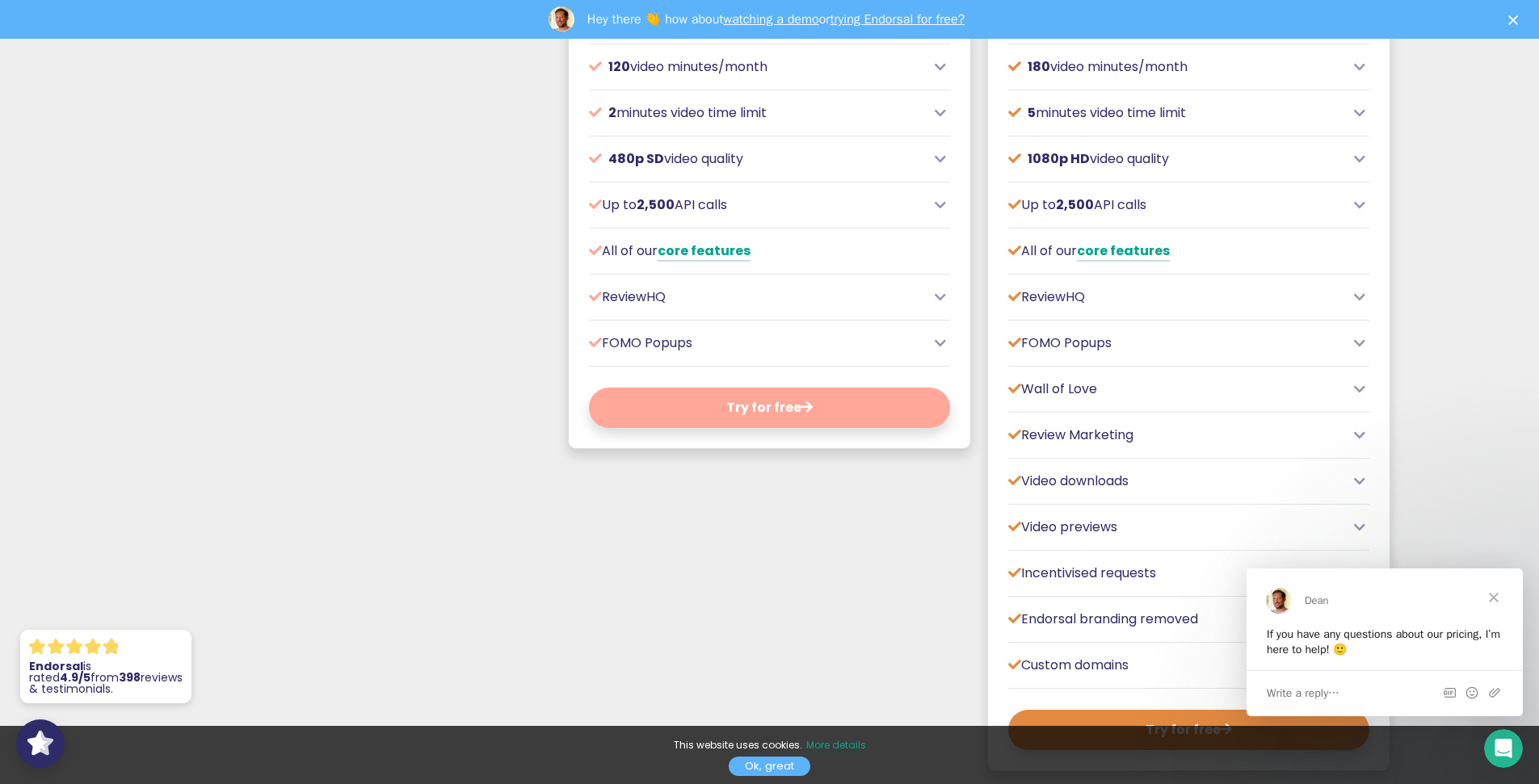 click at bounding box center (1494, 597) 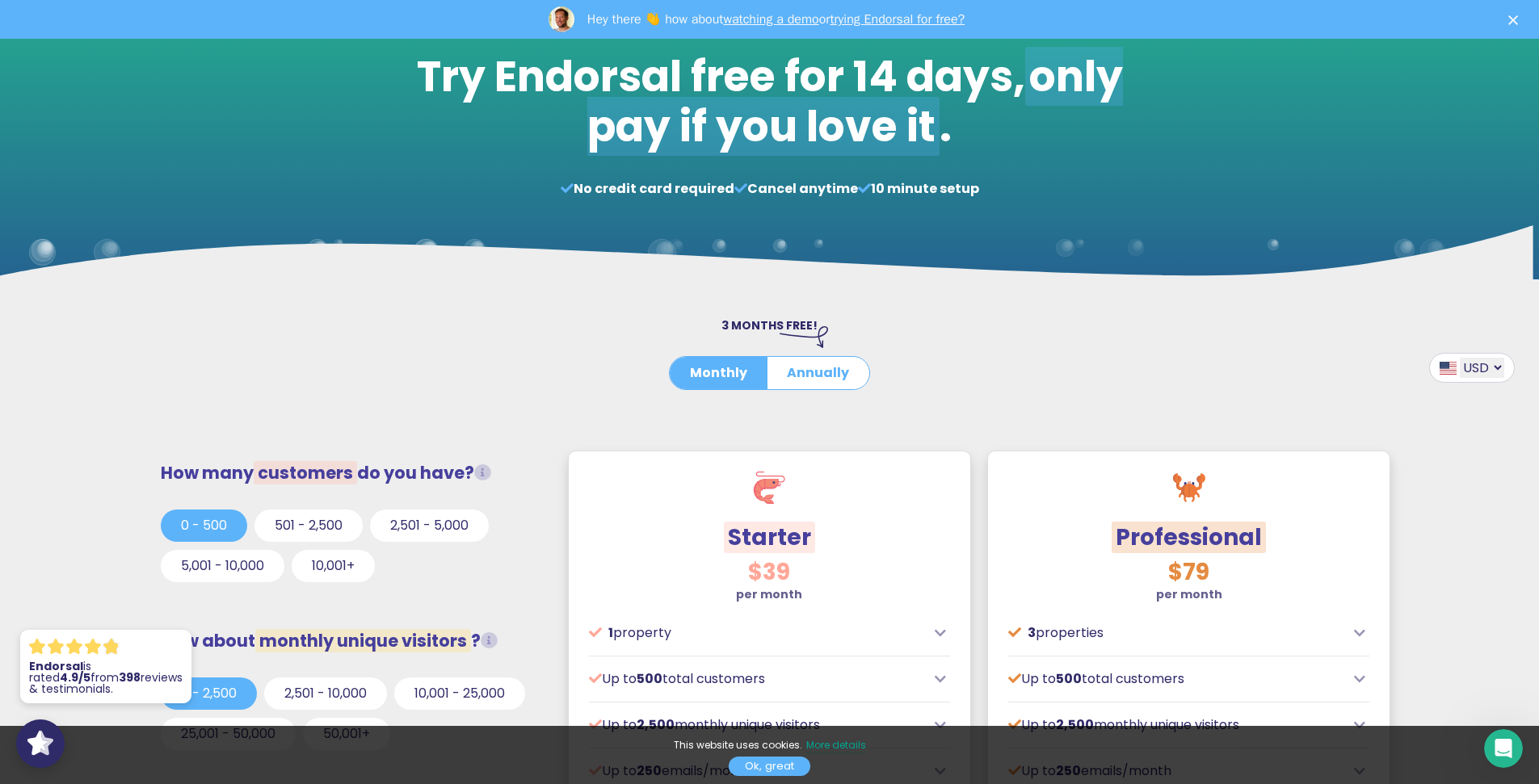 scroll, scrollTop: 0, scrollLeft: 0, axis: both 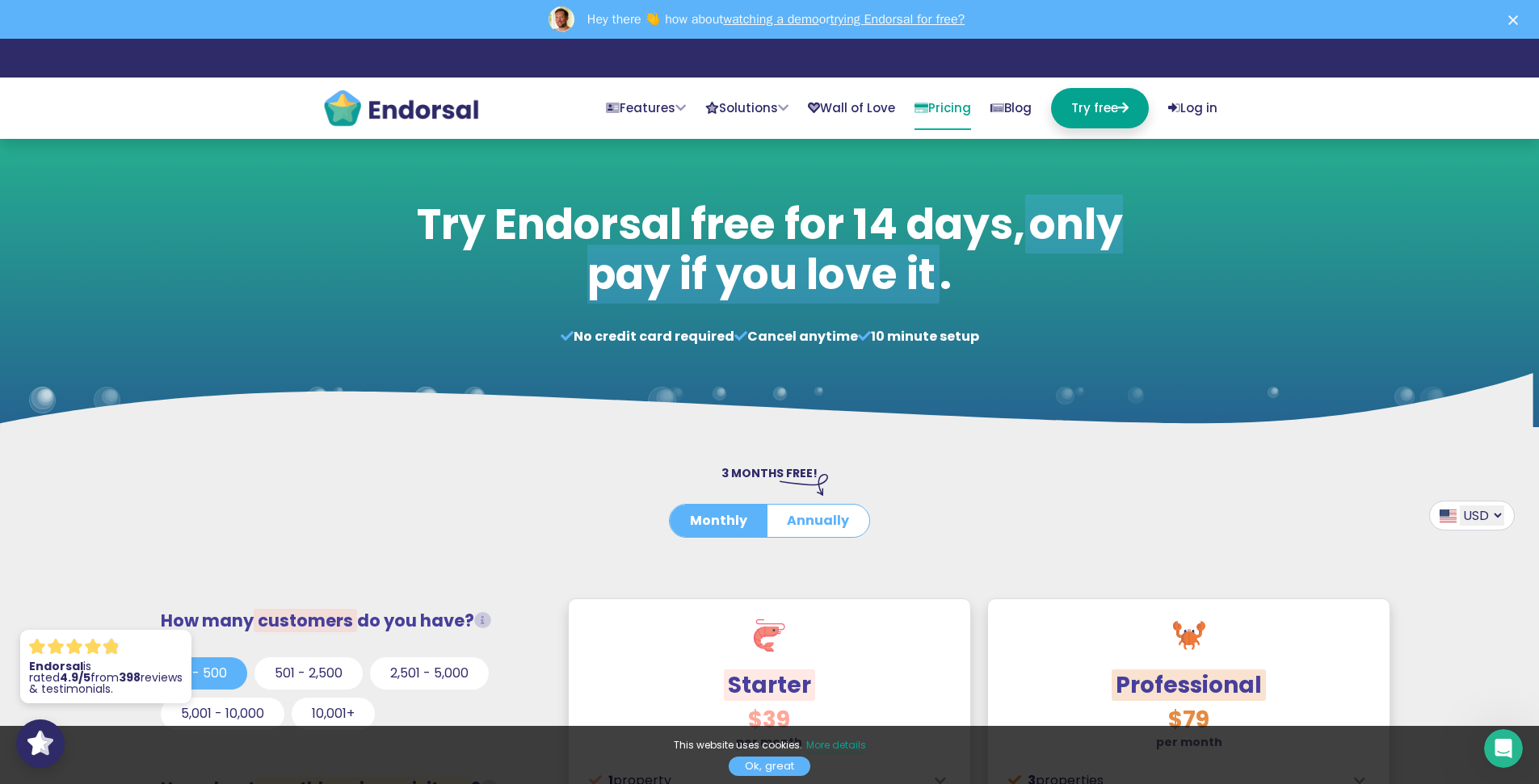 click at bounding box center [401, 108] 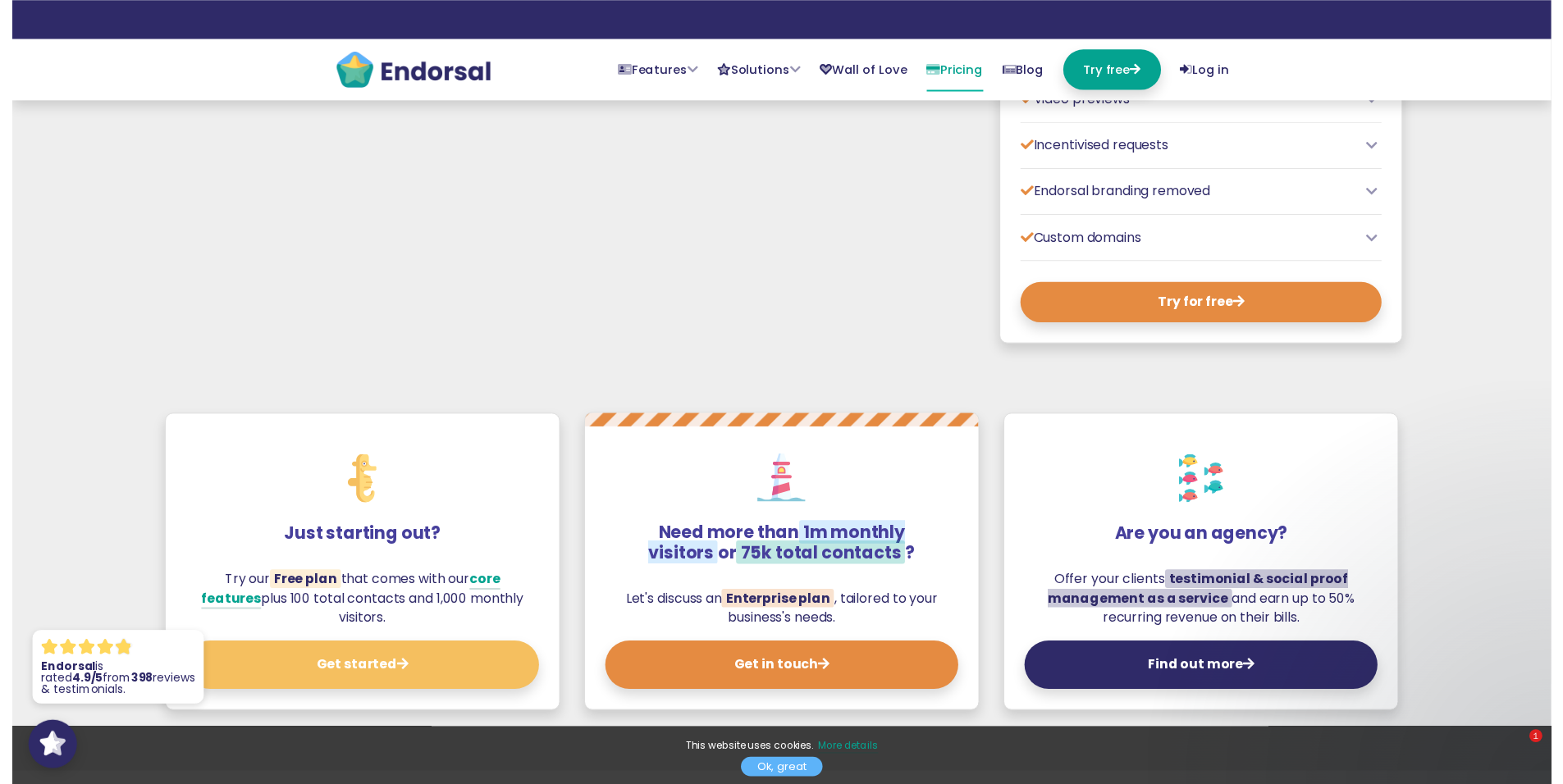 scroll, scrollTop: 1822, scrollLeft: 0, axis: vertical 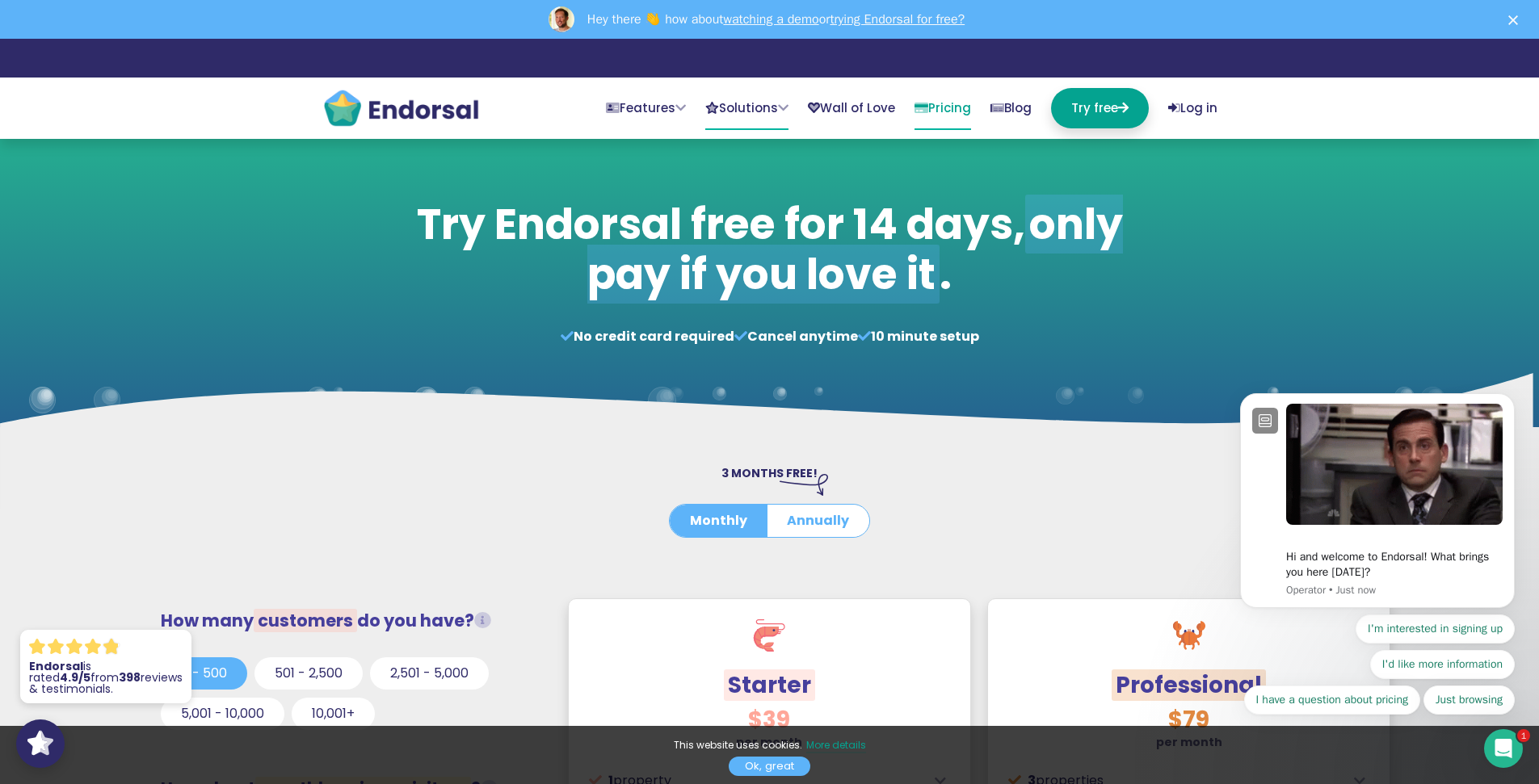 click on "Solutions" at bounding box center [746, 109] 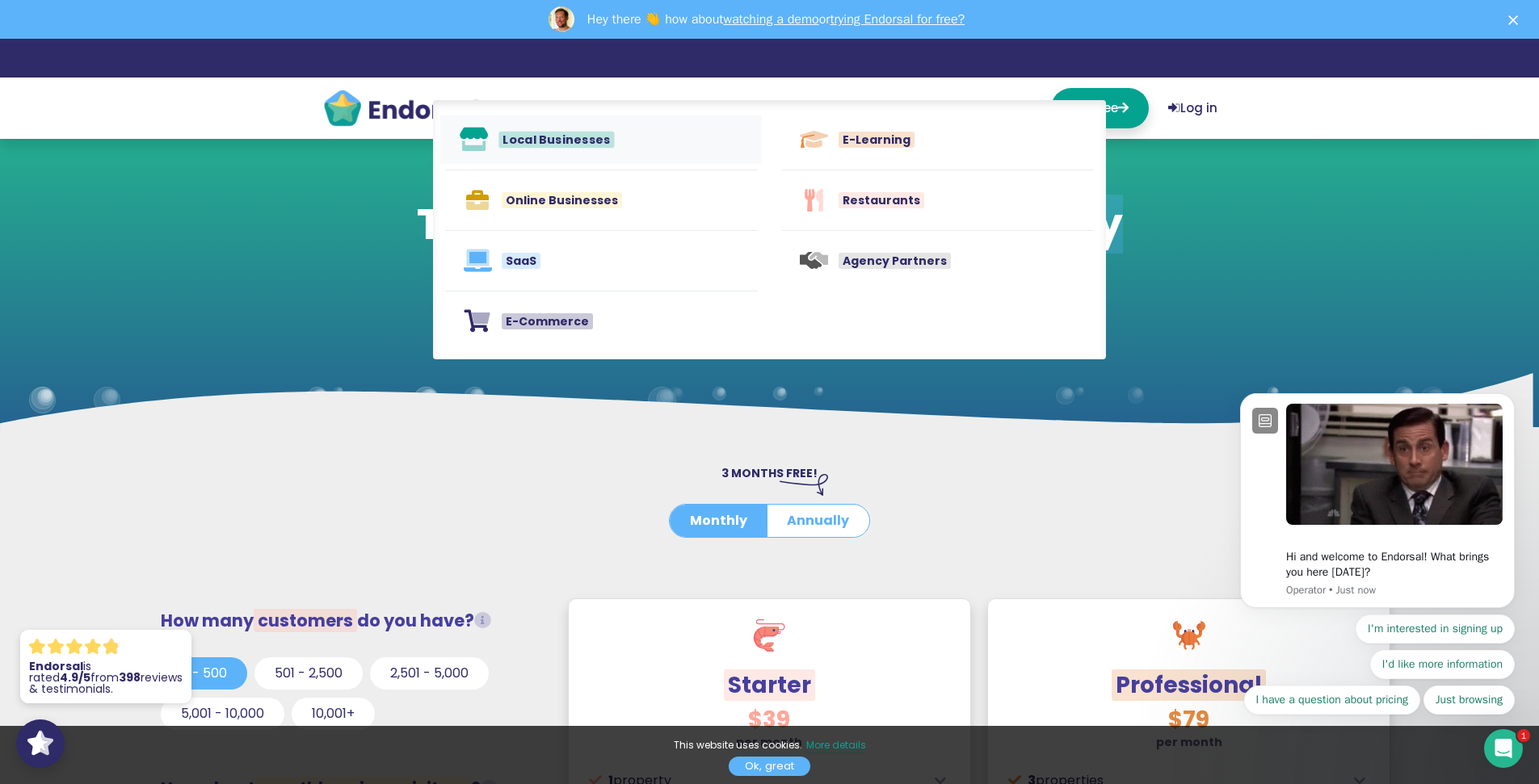 click on "Local Businesses" at bounding box center [626, 140] 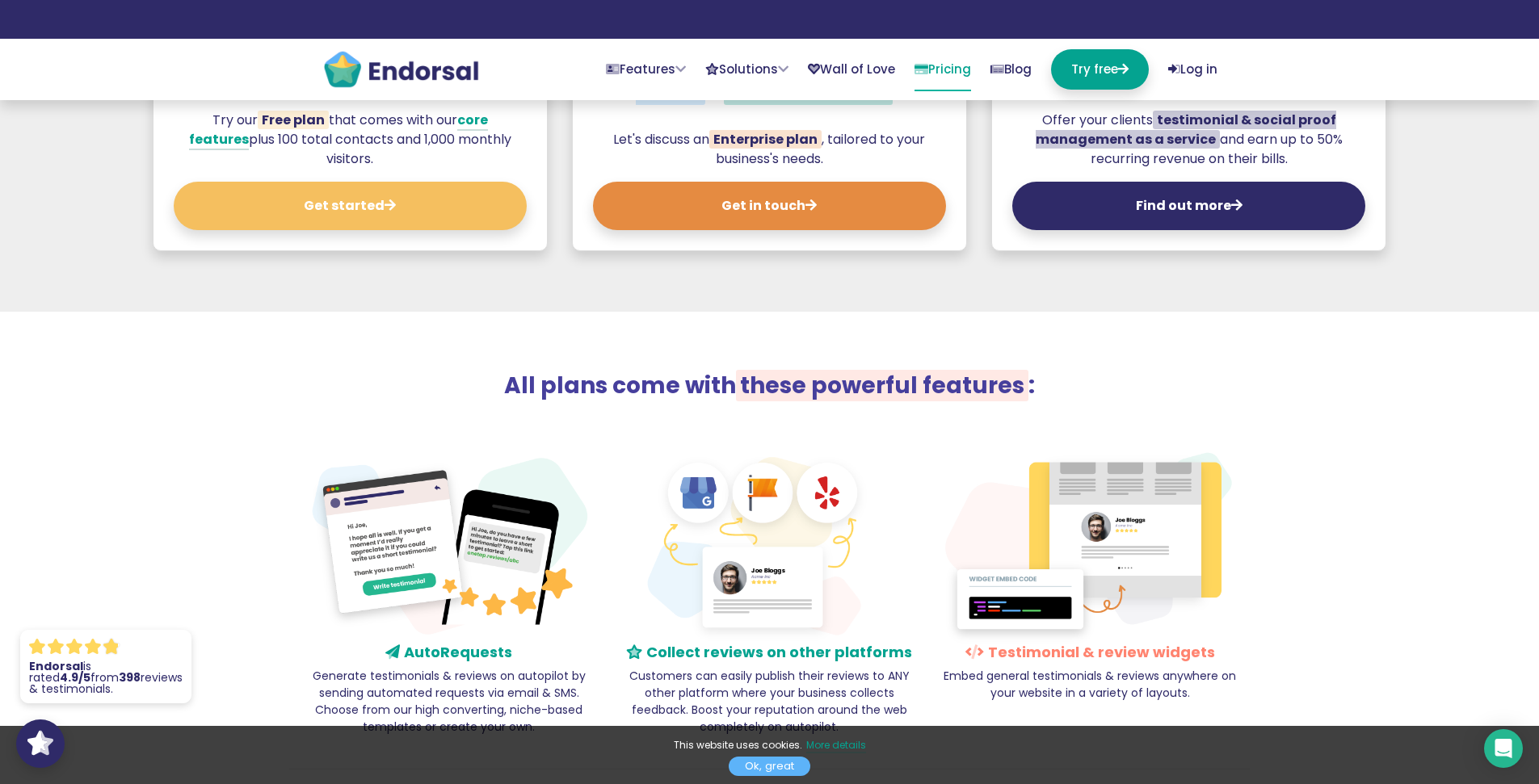 scroll, scrollTop: 2062, scrollLeft: 0, axis: vertical 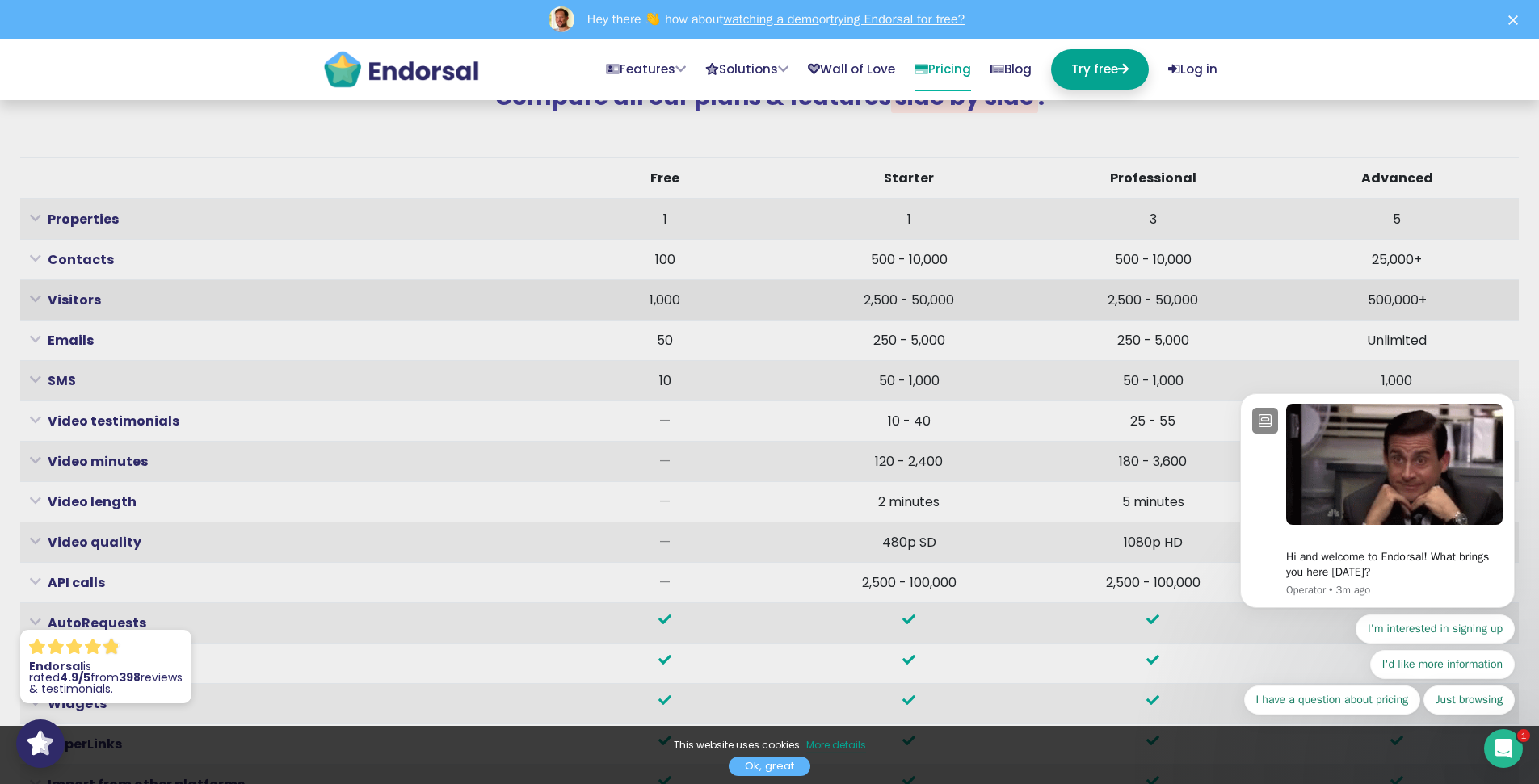 click on "Visitors" at bounding box center [74, 300] 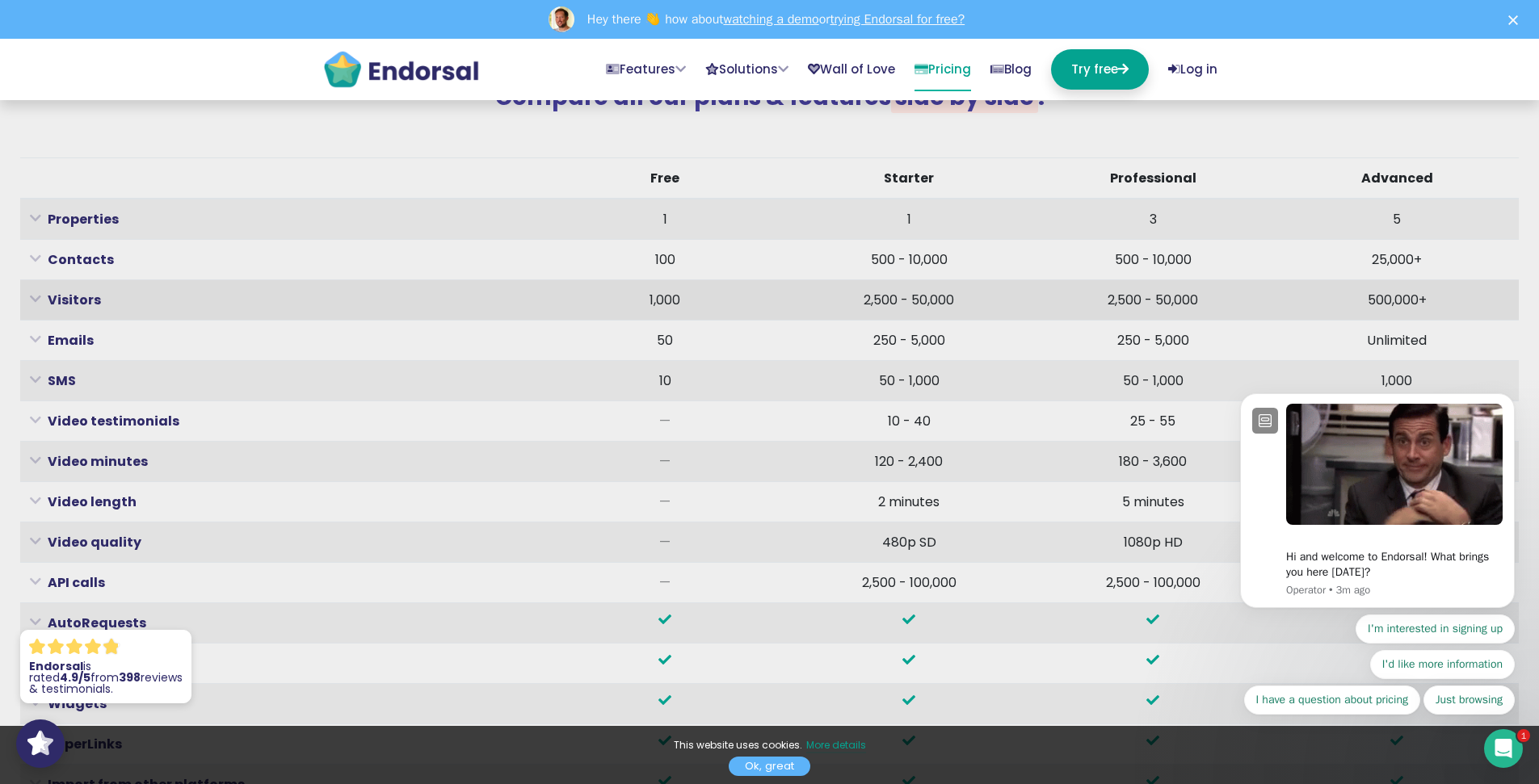 click on "Visitors
Unique visitors that view our social proof tools ( widgets ,  FOMO popups  or  Wall of Love ) on your website(s) per month." at bounding box center (281, 300) 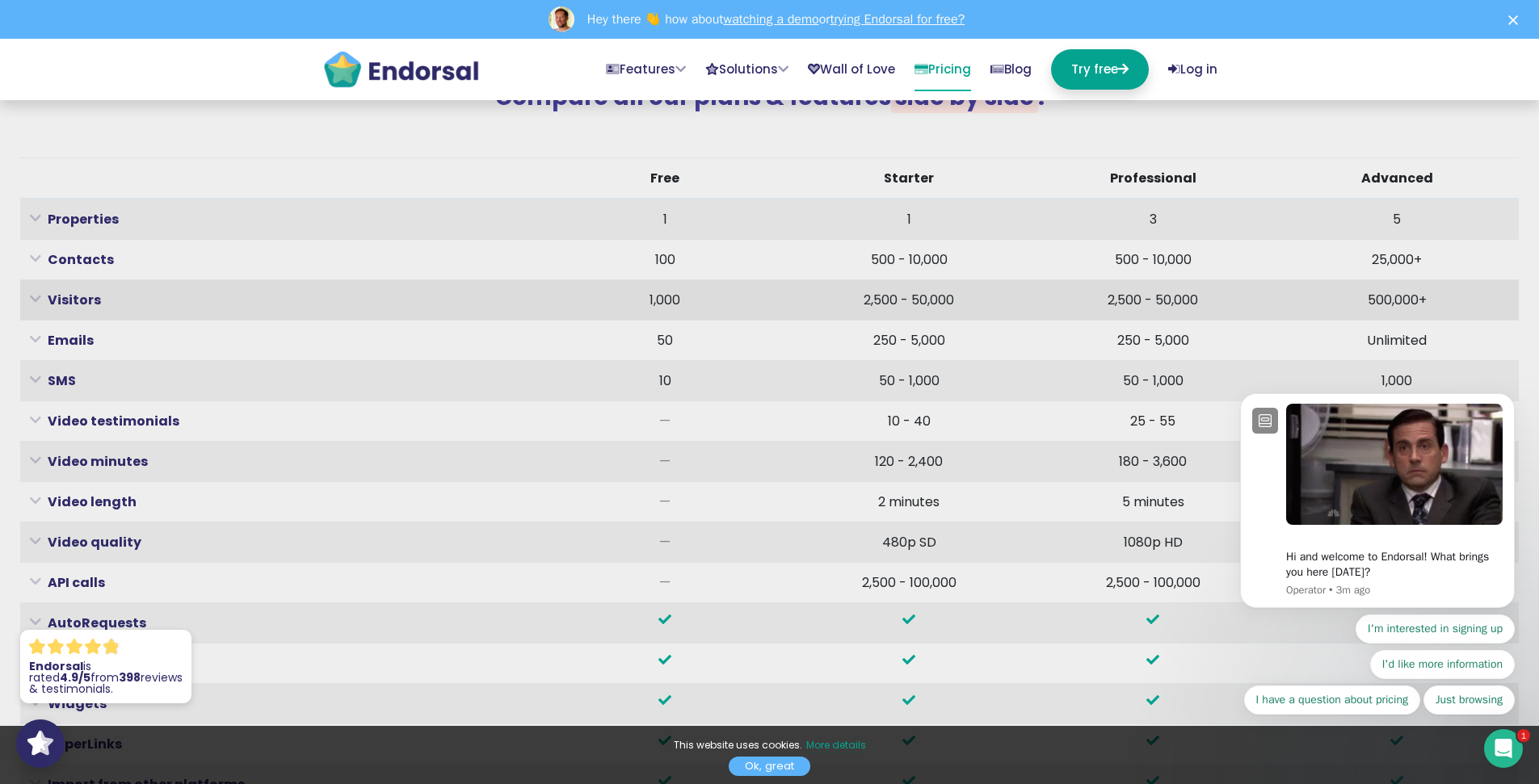 click on "Visitors
Unique visitors that view our social proof tools ( widgets ,  FOMO popups  or  Wall of Love ) on your website(s) per month." at bounding box center [281, 300] 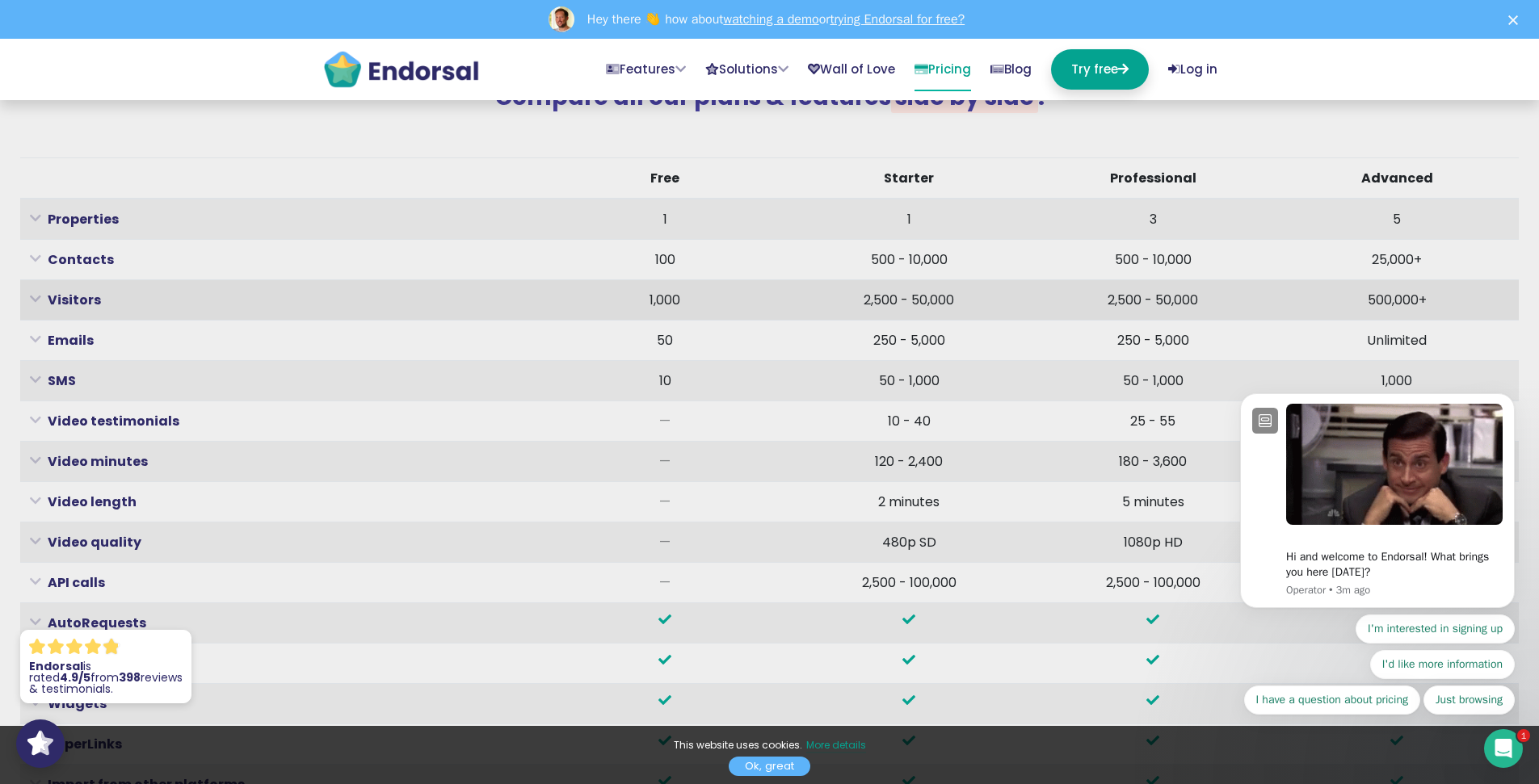 click at bounding box center (36, 299) 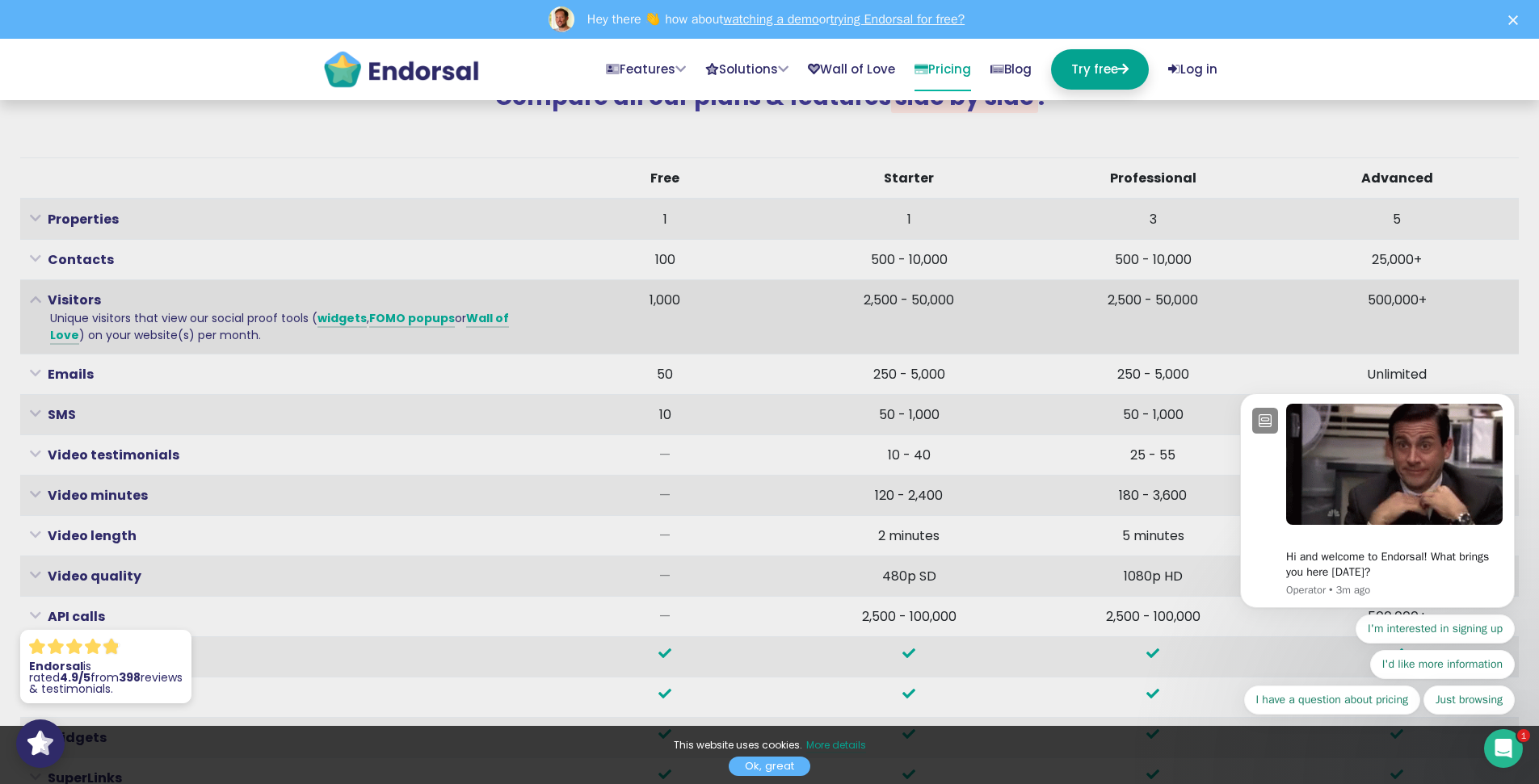 click at bounding box center [36, 299] 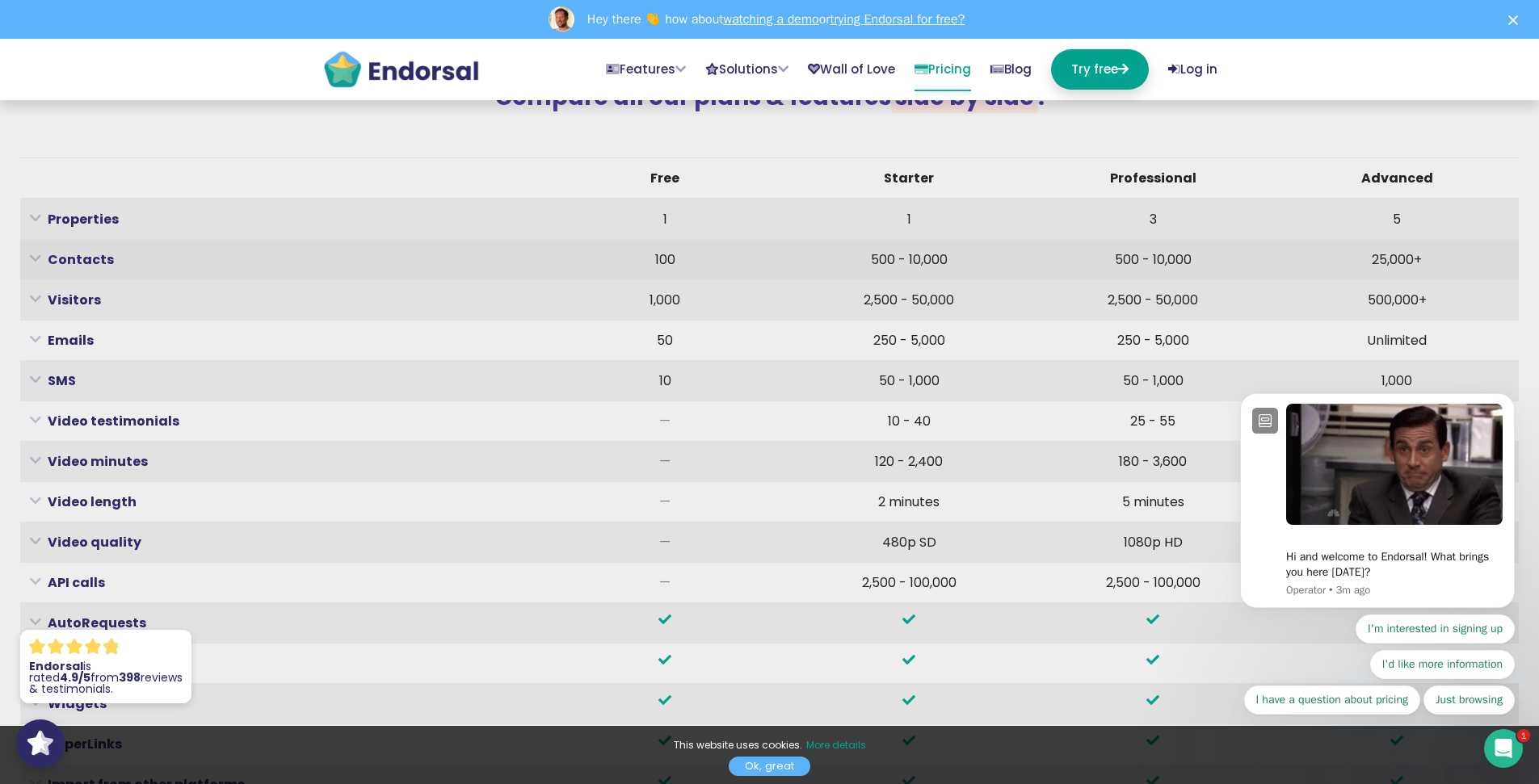 click on "Contacts" at bounding box center [258, 259] 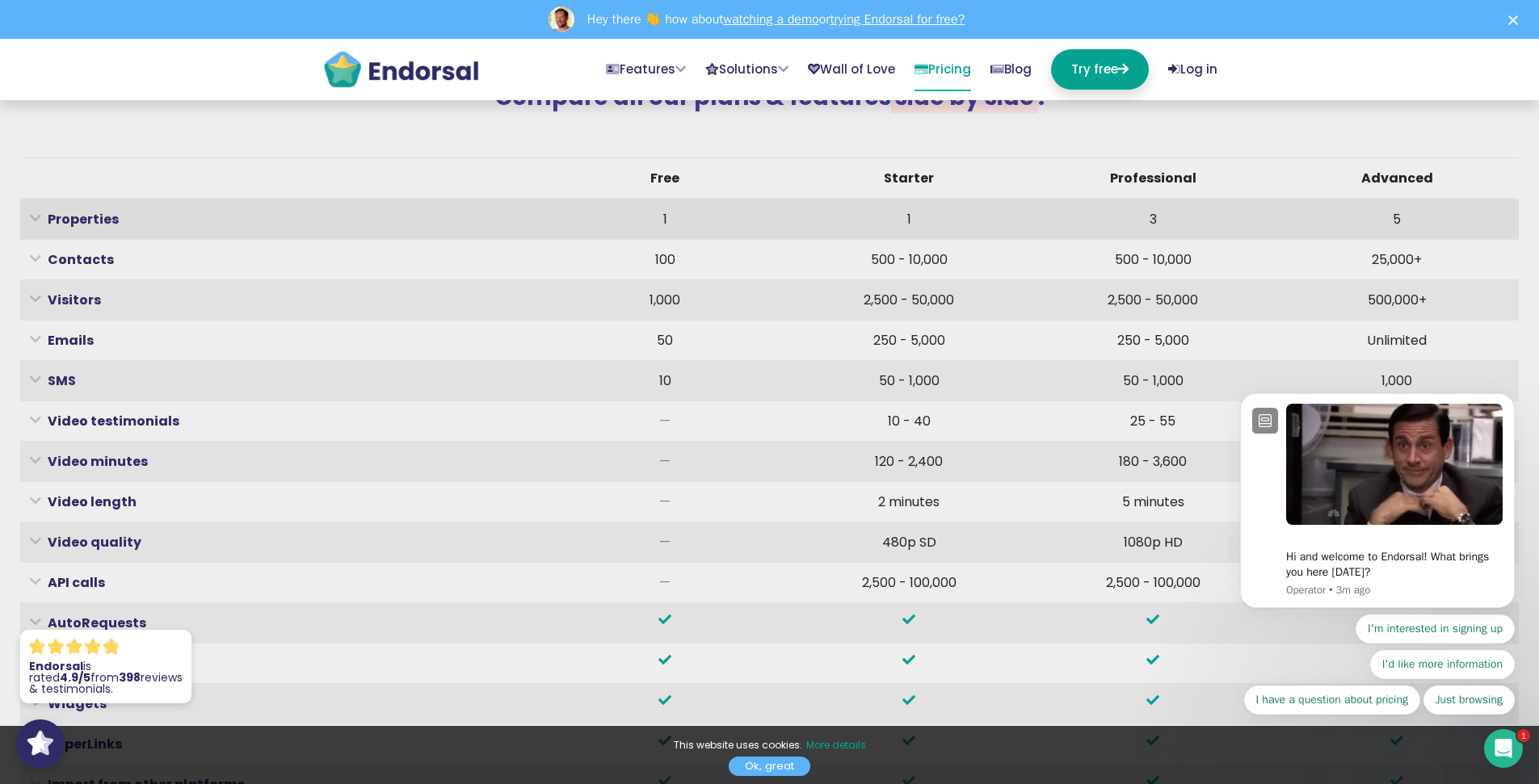 click on "Properties
A property is a unique domain on which the embed code is installed and for which testimonials are collected." at bounding box center [281, 219] 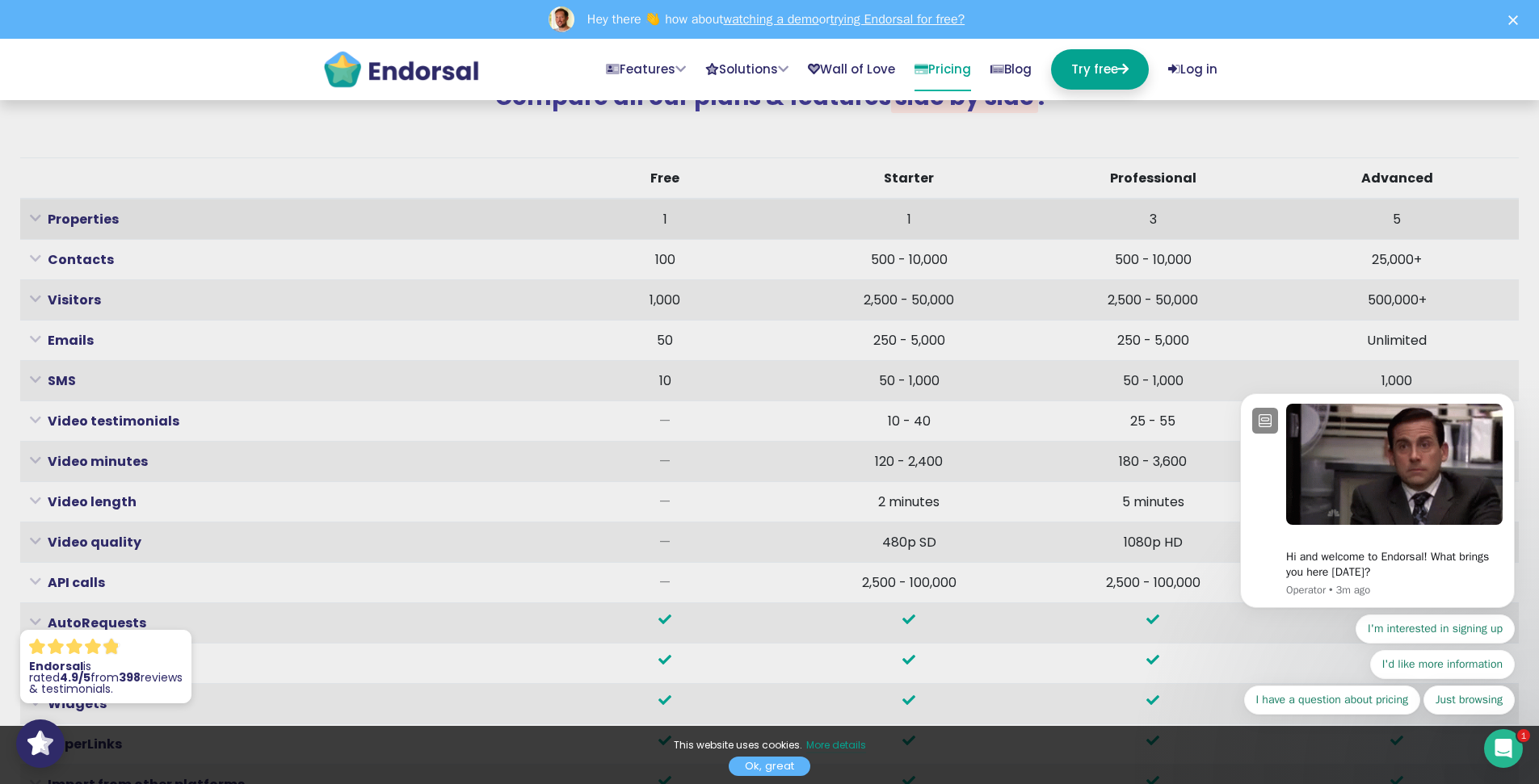 click at bounding box center [36, 218] 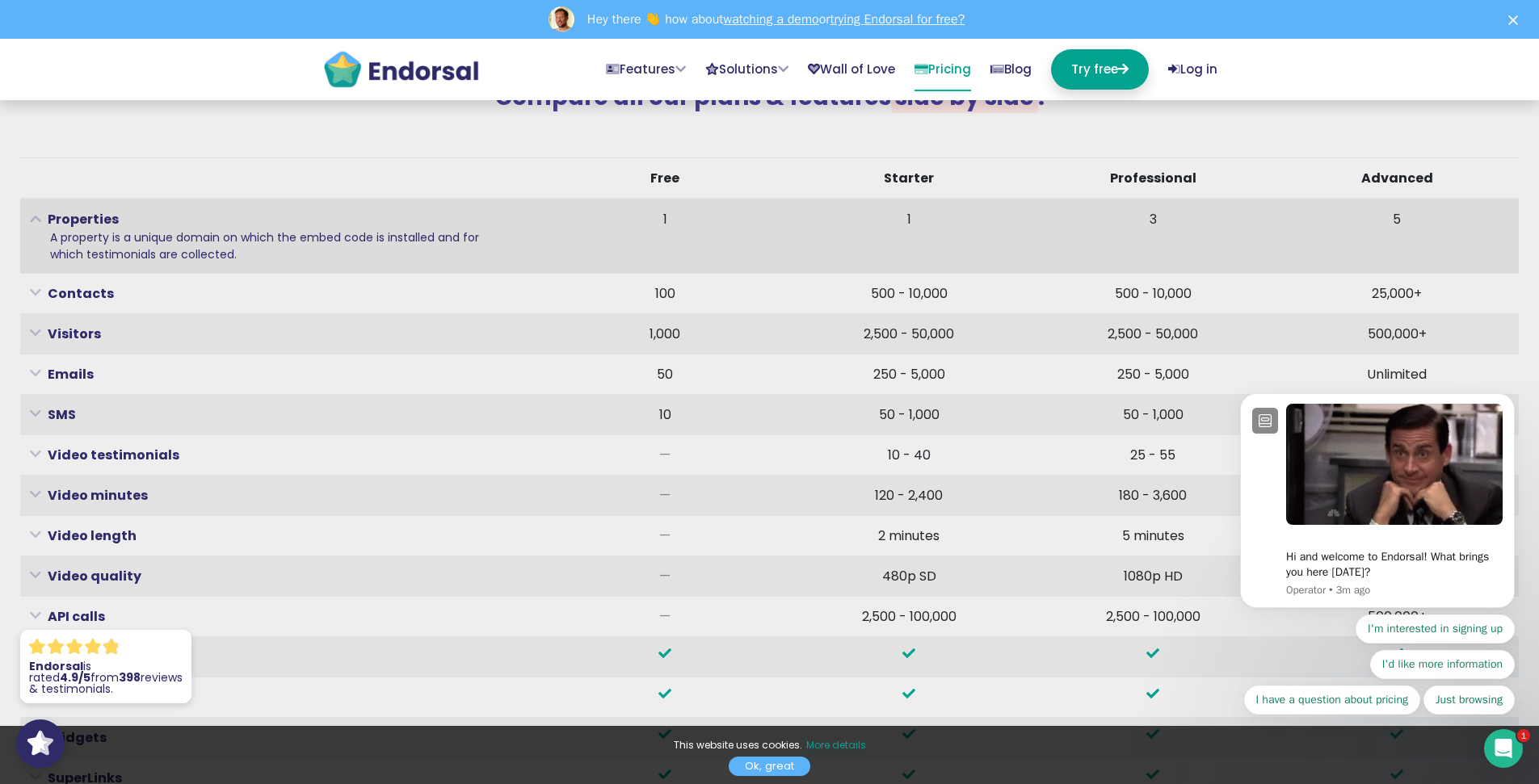 click at bounding box center [36, 218] 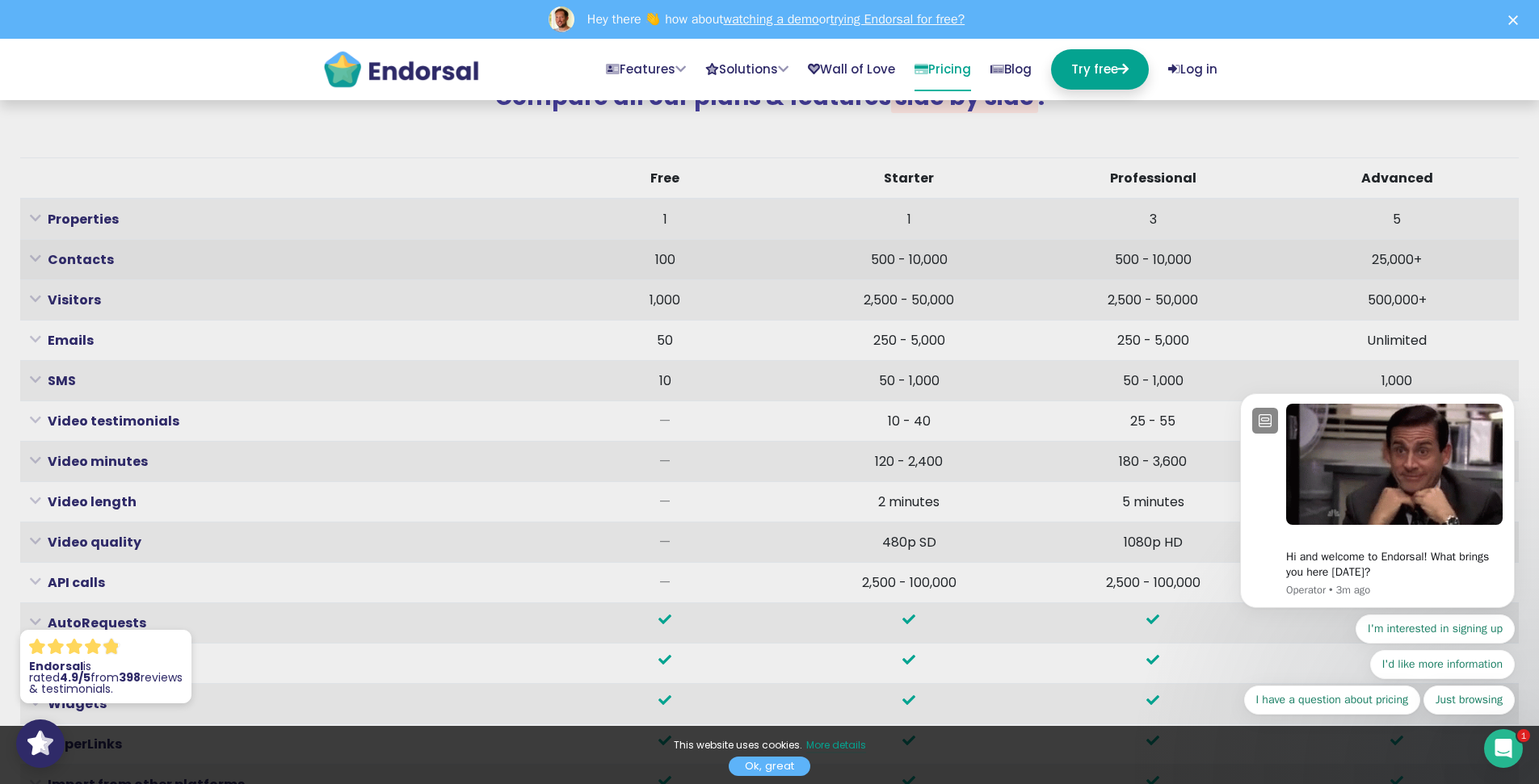 click at bounding box center [36, 258] 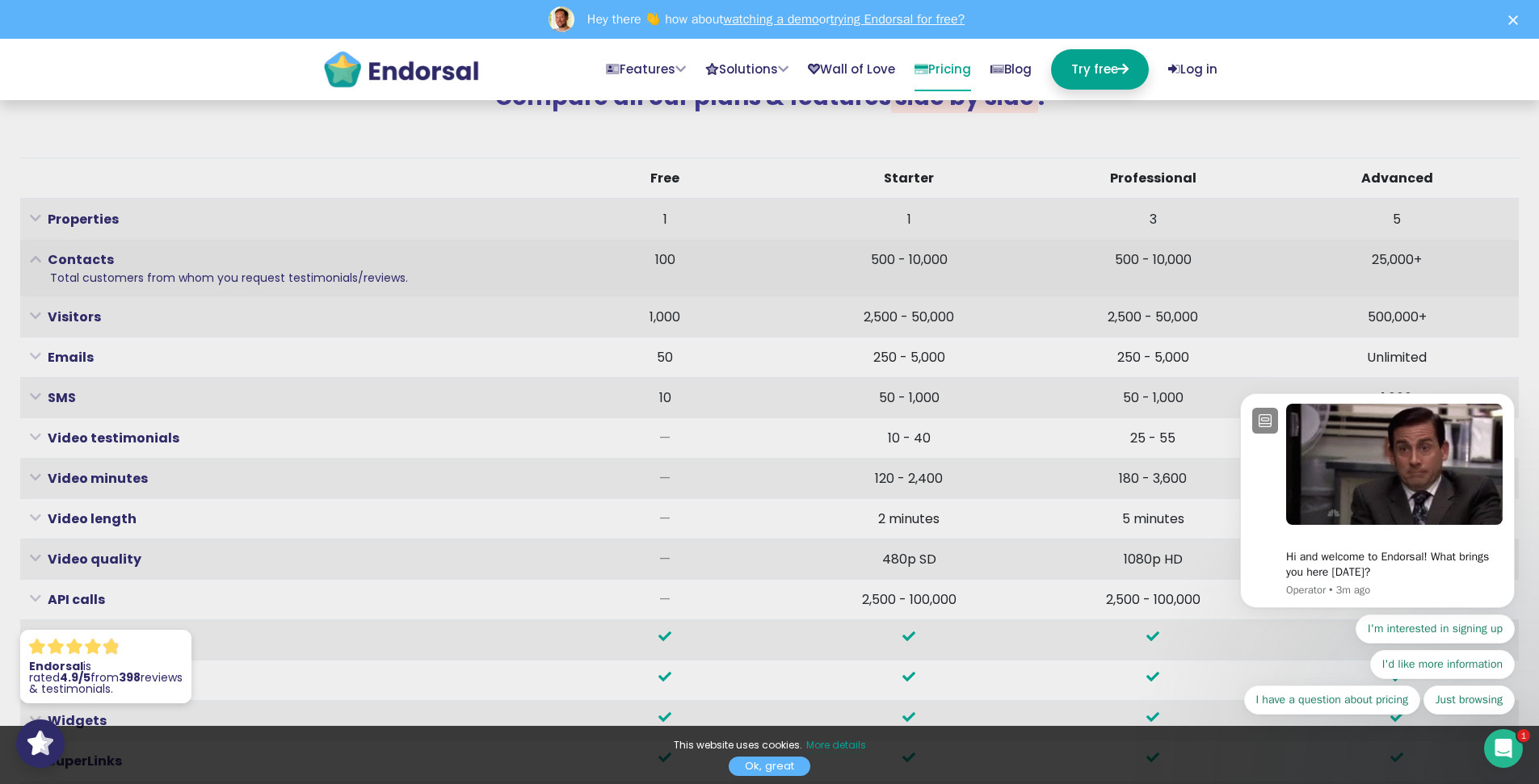 click at bounding box center (36, 258) 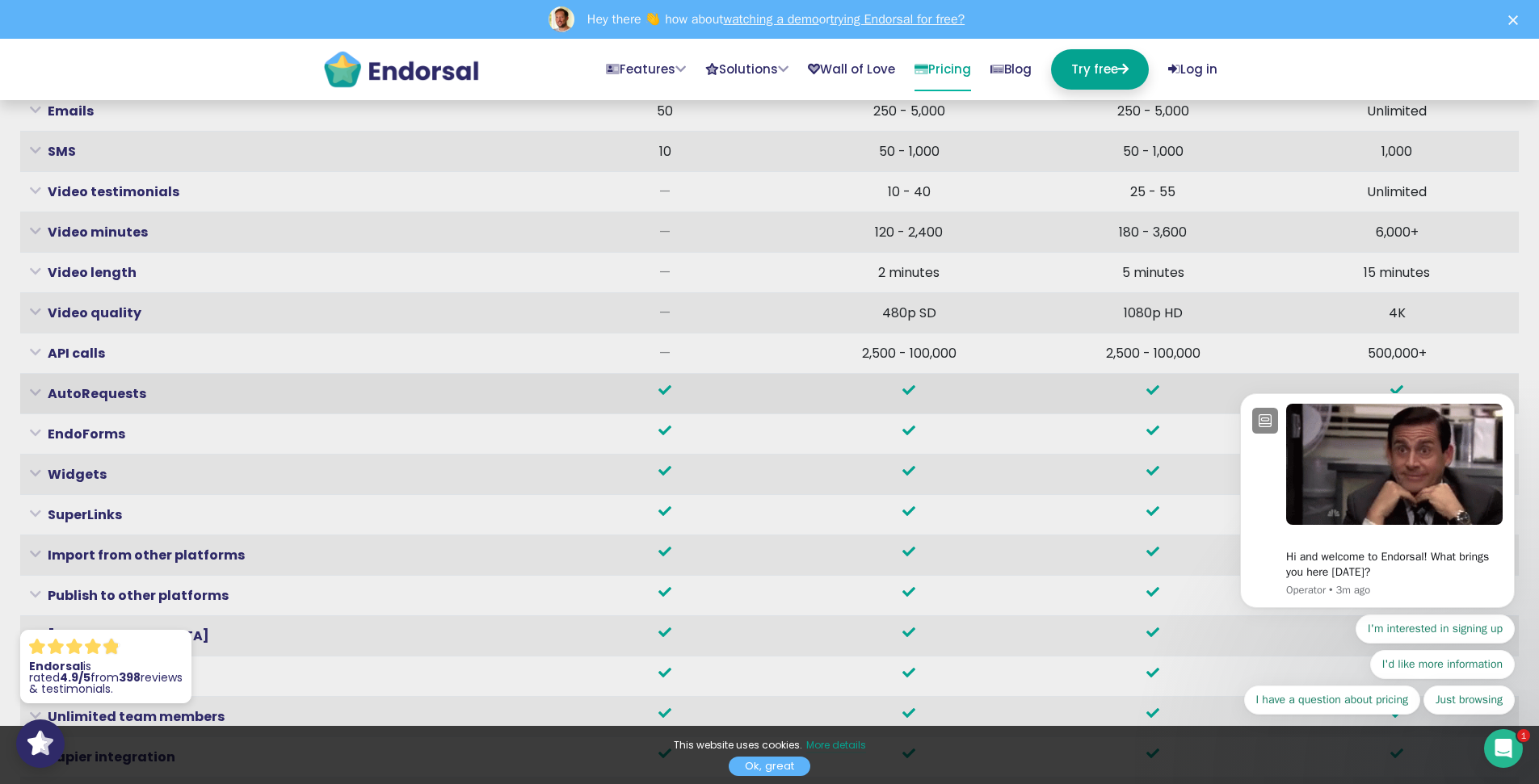 scroll, scrollTop: 5425, scrollLeft: 0, axis: vertical 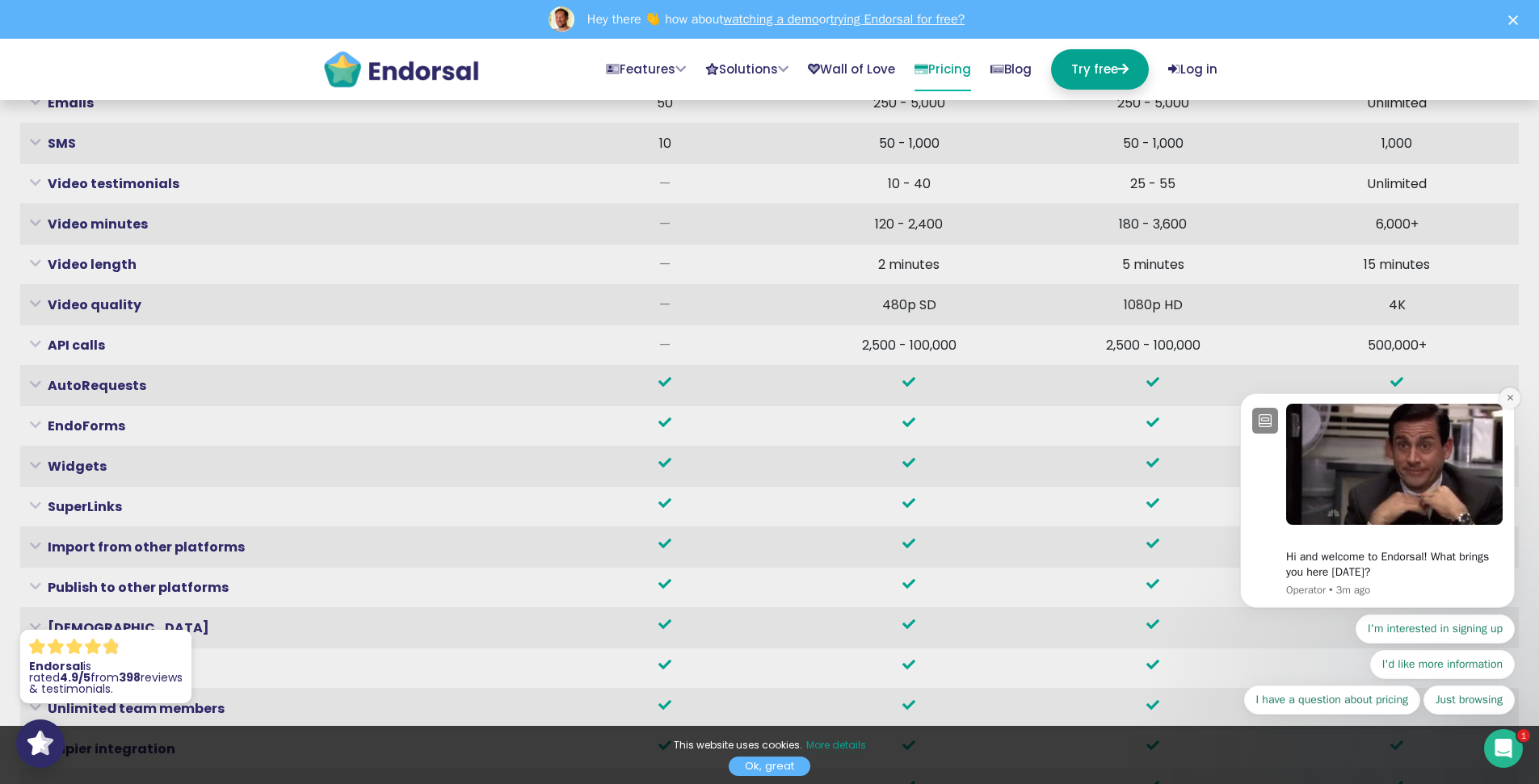 click at bounding box center (1510, 398) 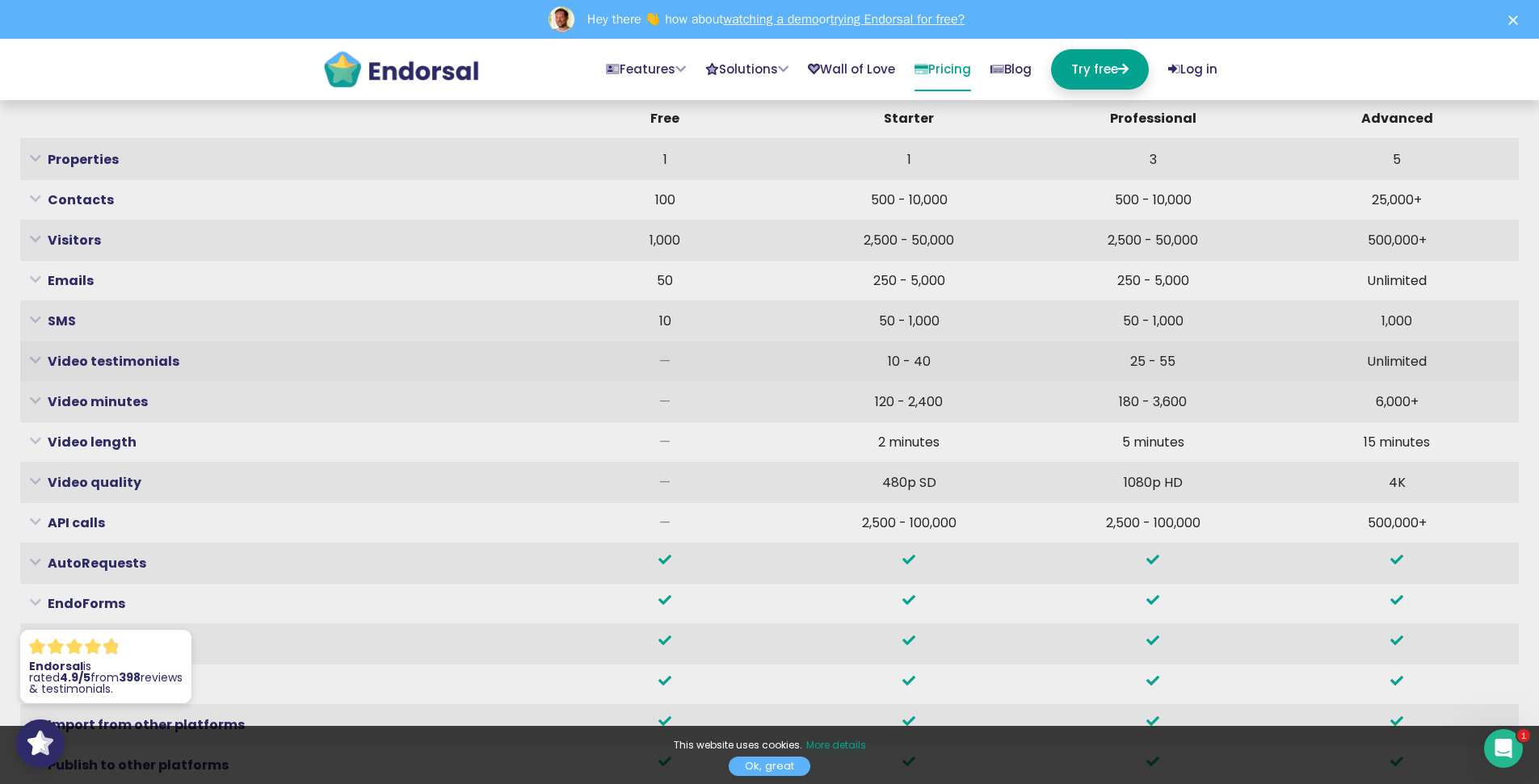 scroll, scrollTop: 5242, scrollLeft: 0, axis: vertical 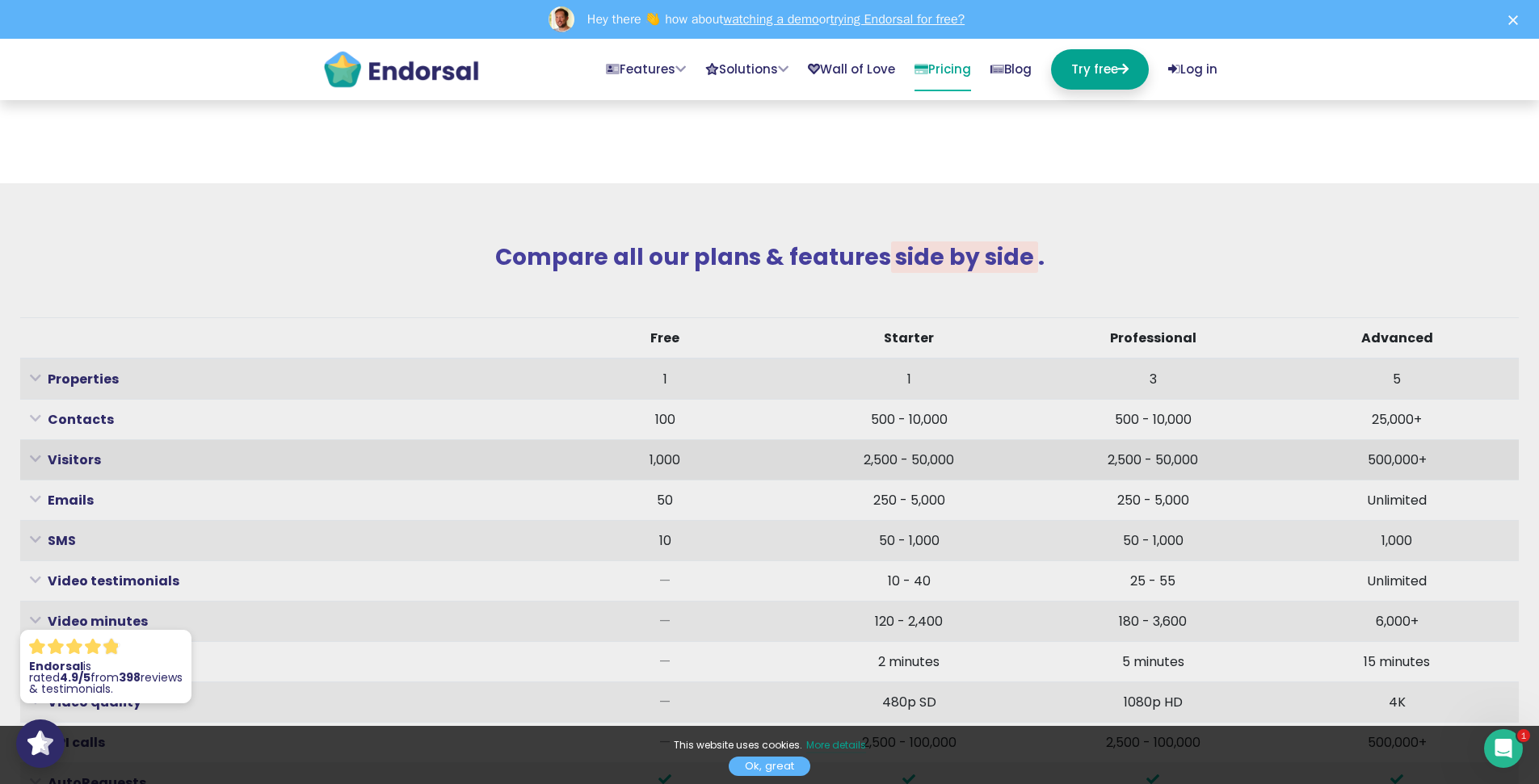 drag, startPoint x: 452, startPoint y: 238, endPoint x: 1461, endPoint y: 455, distance: 1032.0707 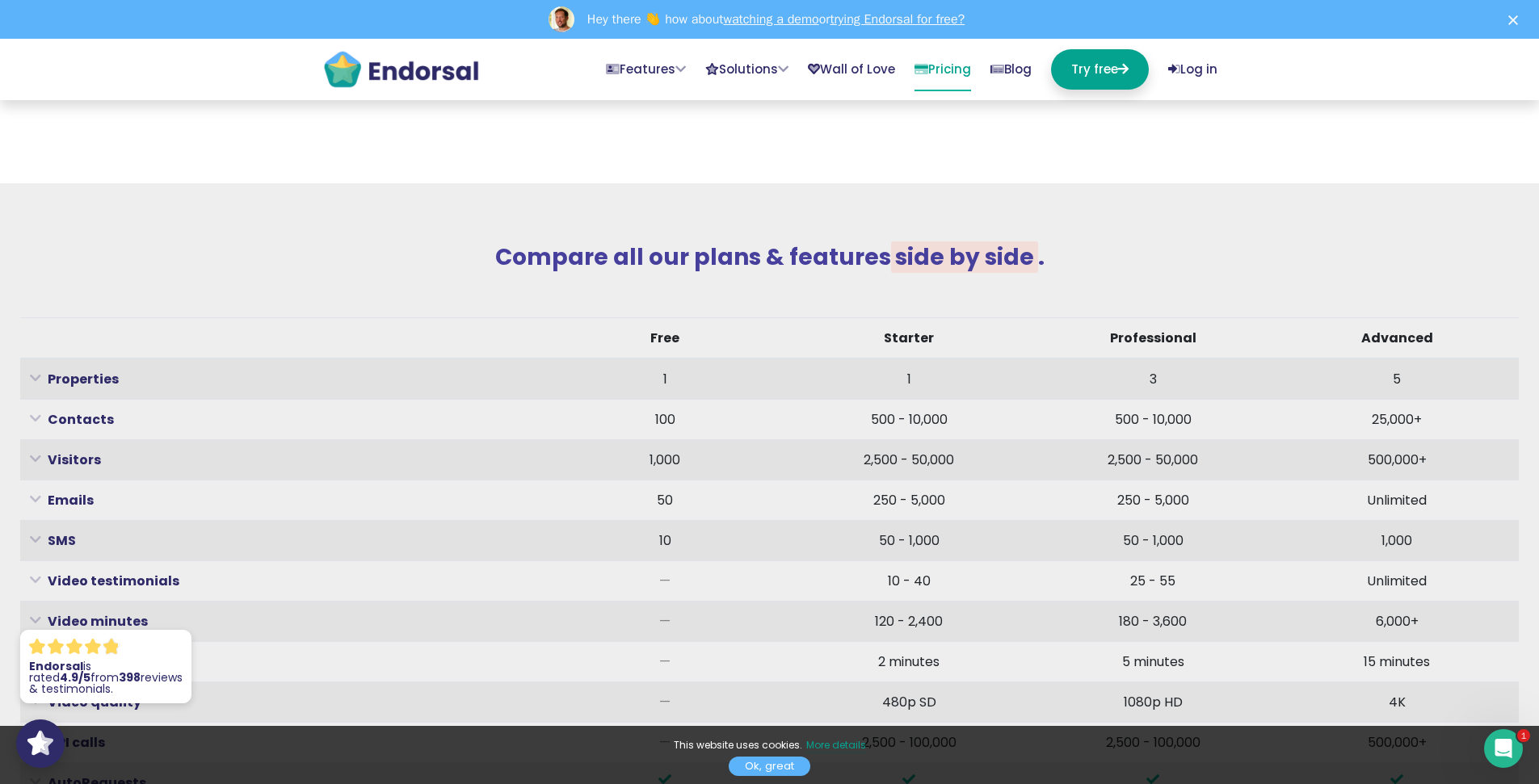 copy on "Compare all our plans & features  side by side .
Free
Starter
Professional
Advanced
Properties
A property is a unique domain on which the embed code is installed and for which testimonials are collected.
1
1
3
5
Contacts
Total customers from whom you request testimonials/reviews.
100
500 - 10,000
500 - 10,000
25,000+
Visitors
Unique visitors that view our social proof tools ( widgets ,  FOMO popups  or  Wall of Love ) on your website(s) per month.
1,000
2,500 - 50,000
2,500 - 50,000
500,000+" 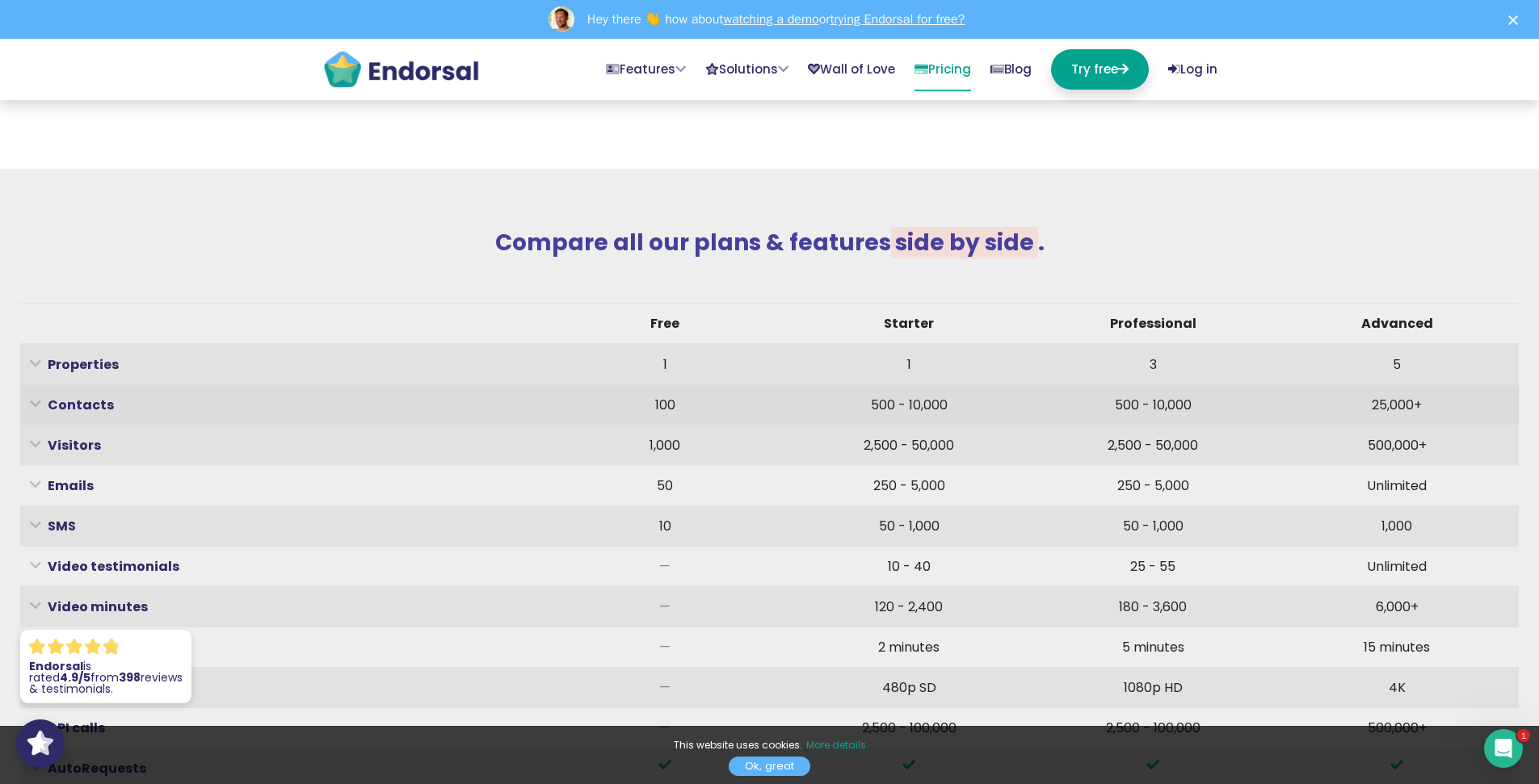 scroll, scrollTop: 5048, scrollLeft: 0, axis: vertical 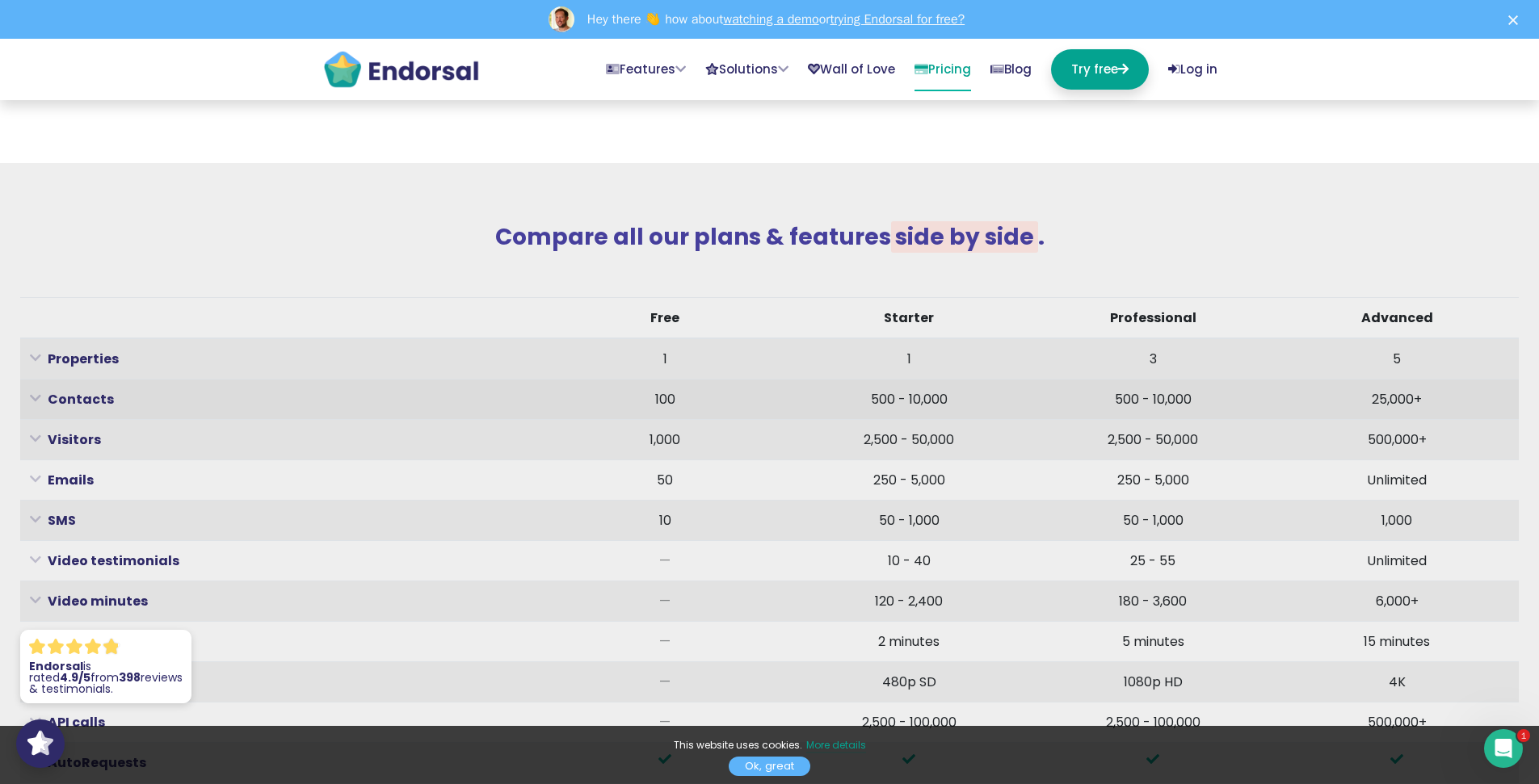 click on "100" at bounding box center (665, 400) 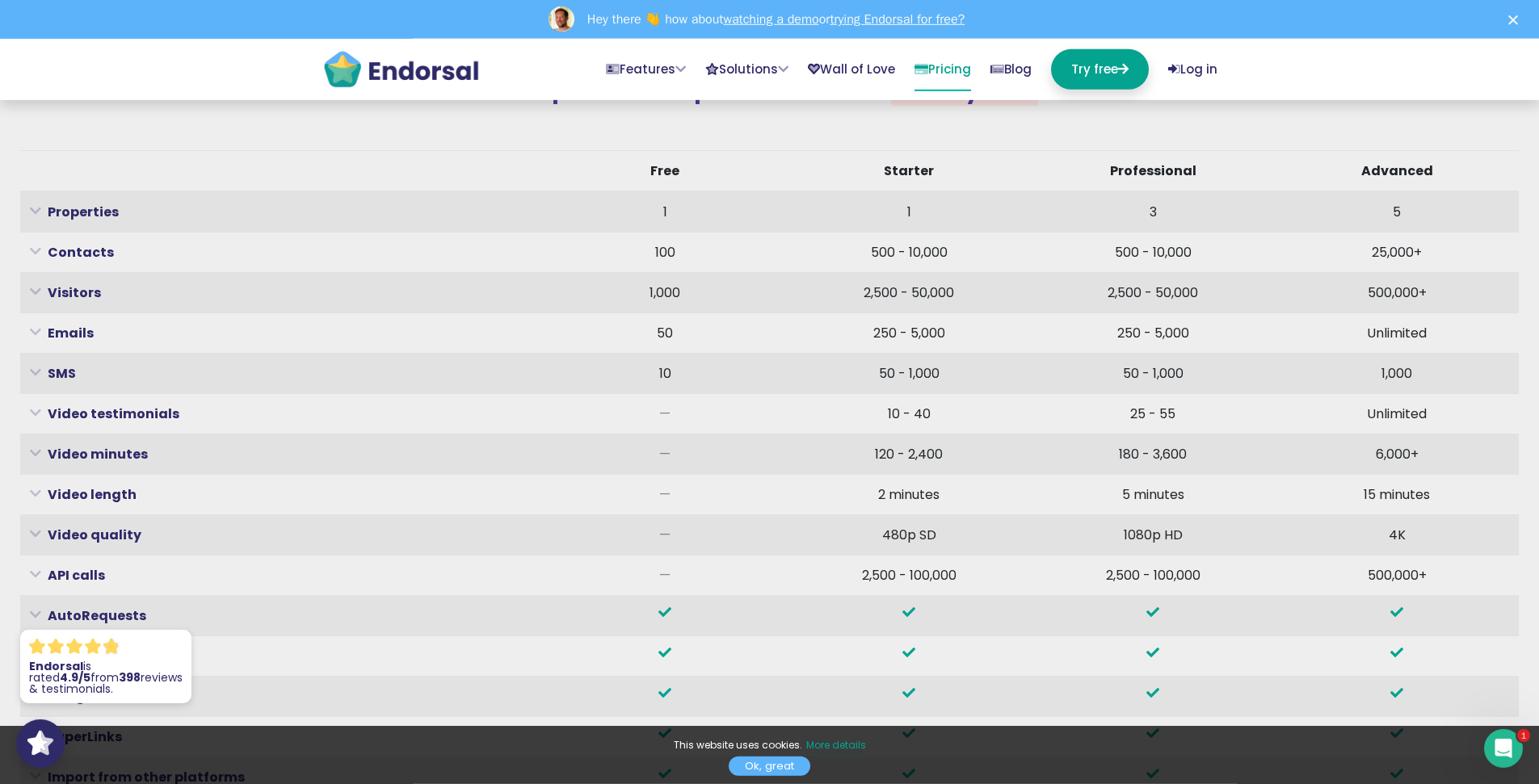 scroll, scrollTop: 5420, scrollLeft: 0, axis: vertical 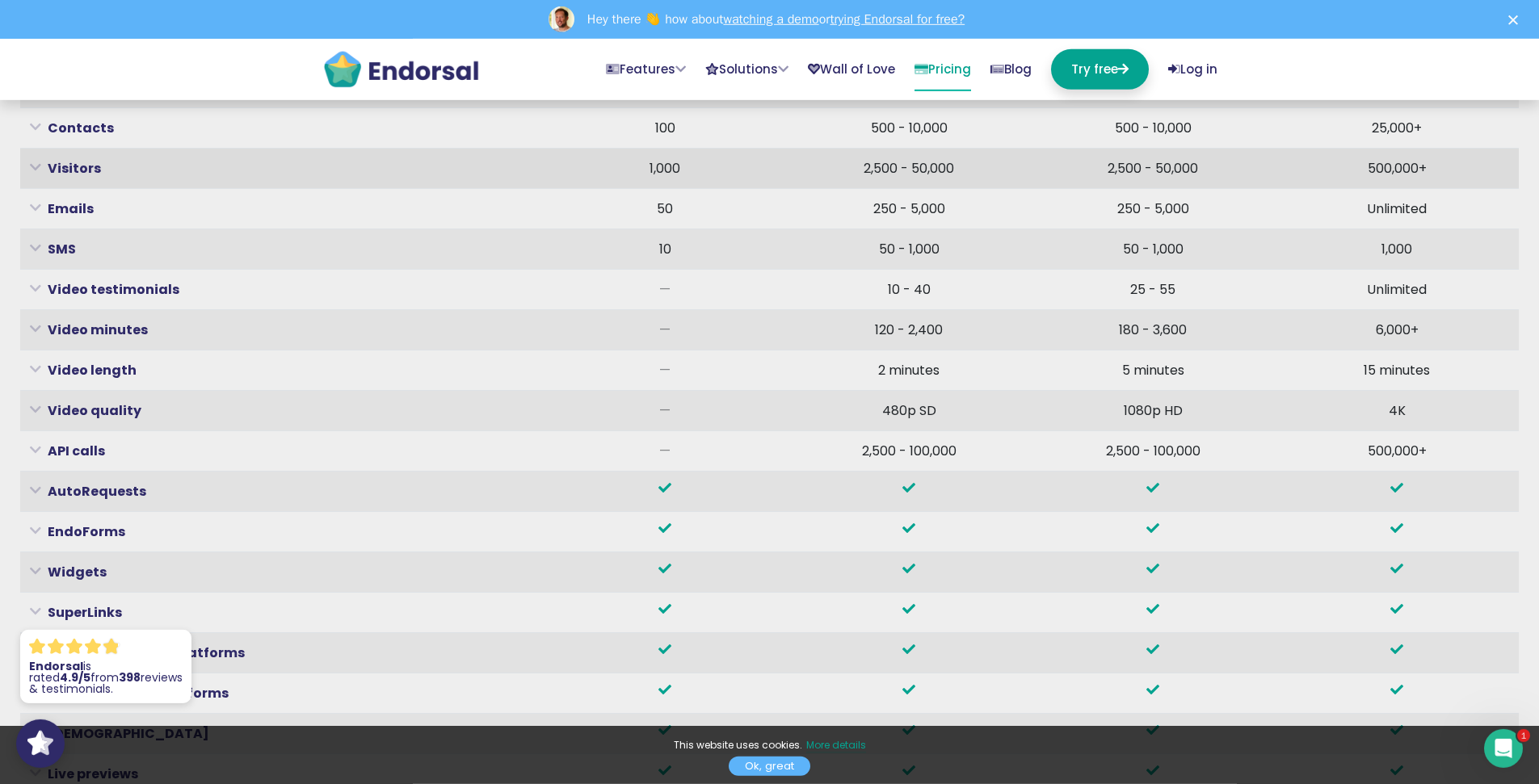 click on "Visitors" at bounding box center (258, 168) 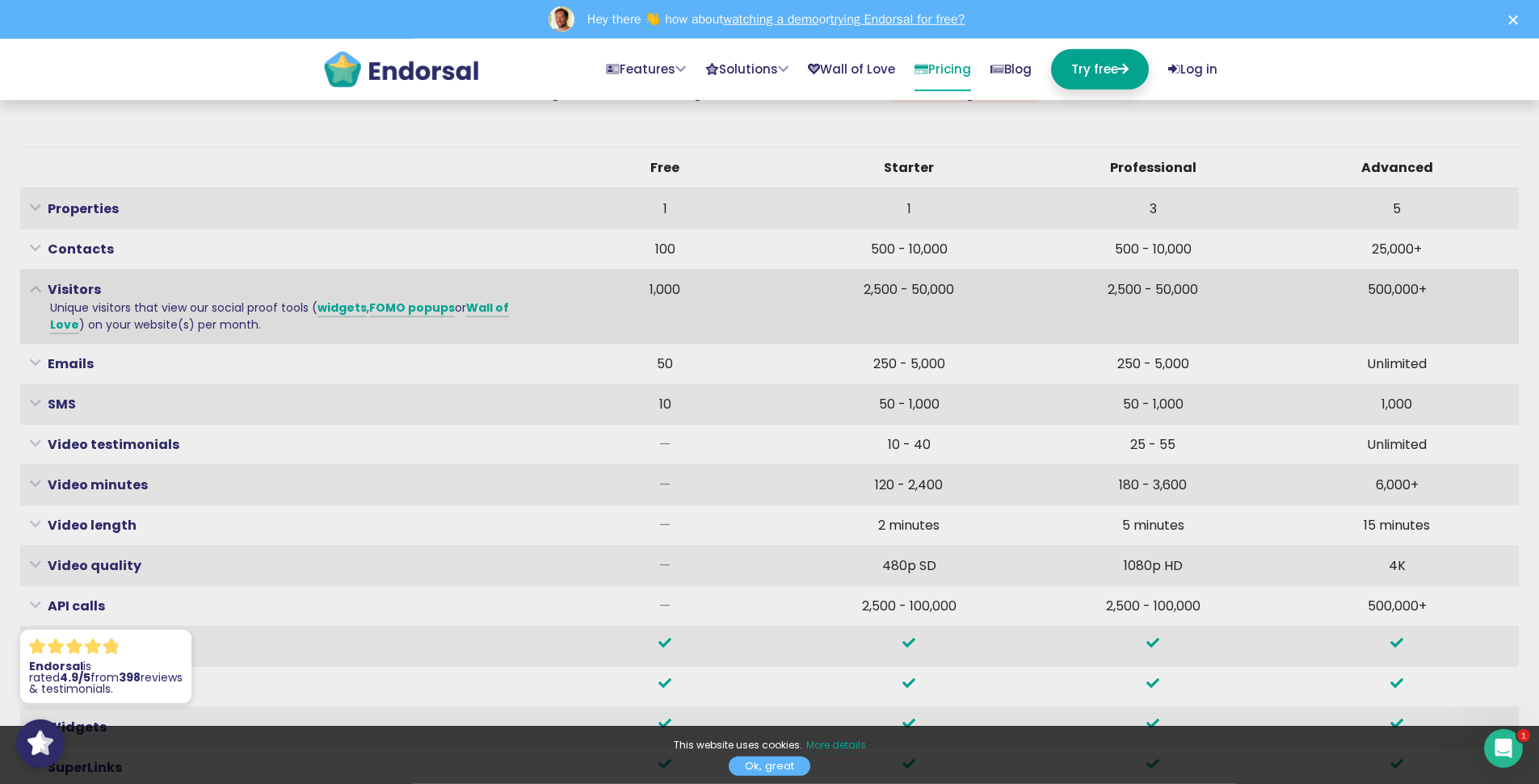 scroll, scrollTop: 5180, scrollLeft: 0, axis: vertical 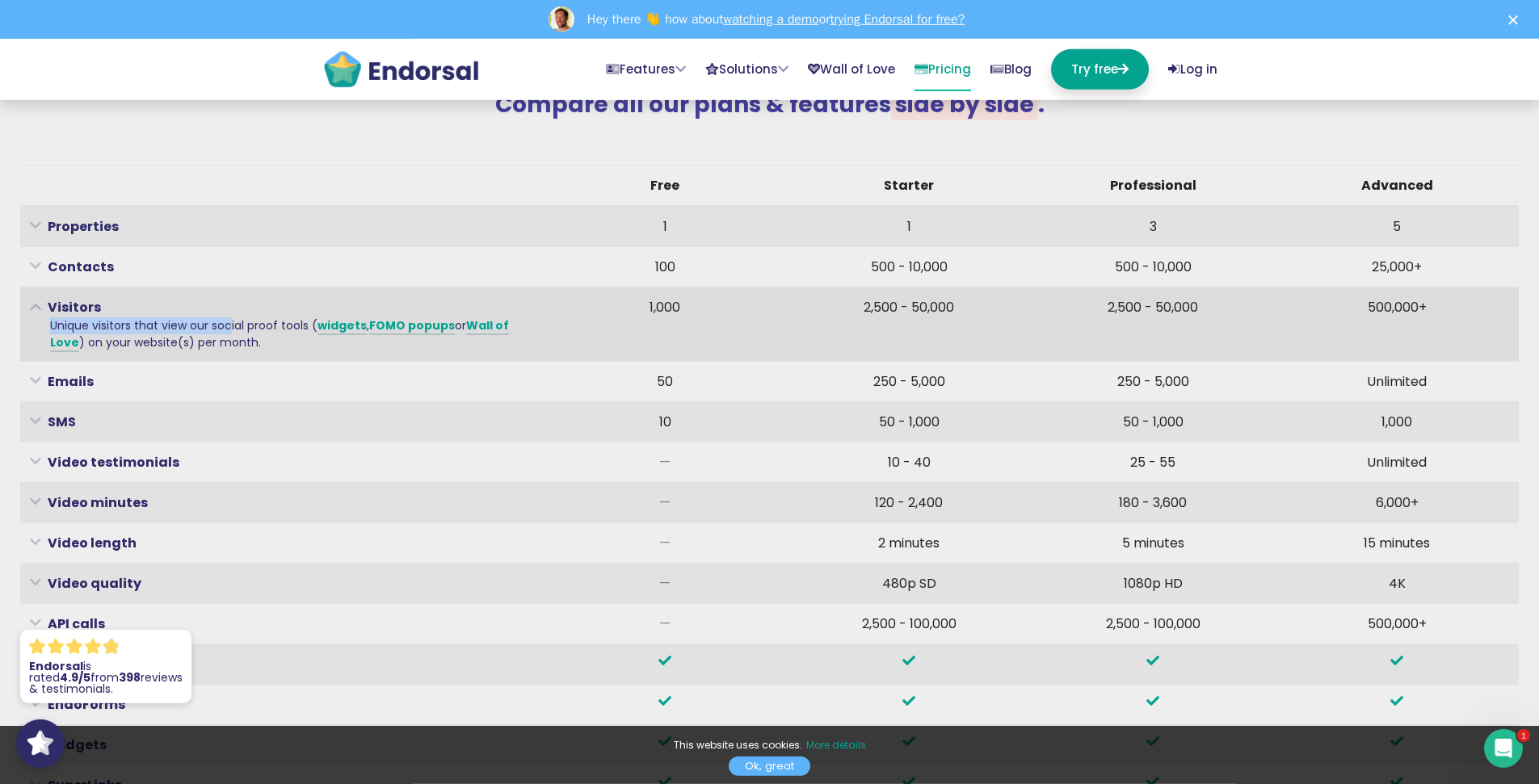 drag, startPoint x: 46, startPoint y: 303, endPoint x: 229, endPoint y: 315, distance: 183.39302 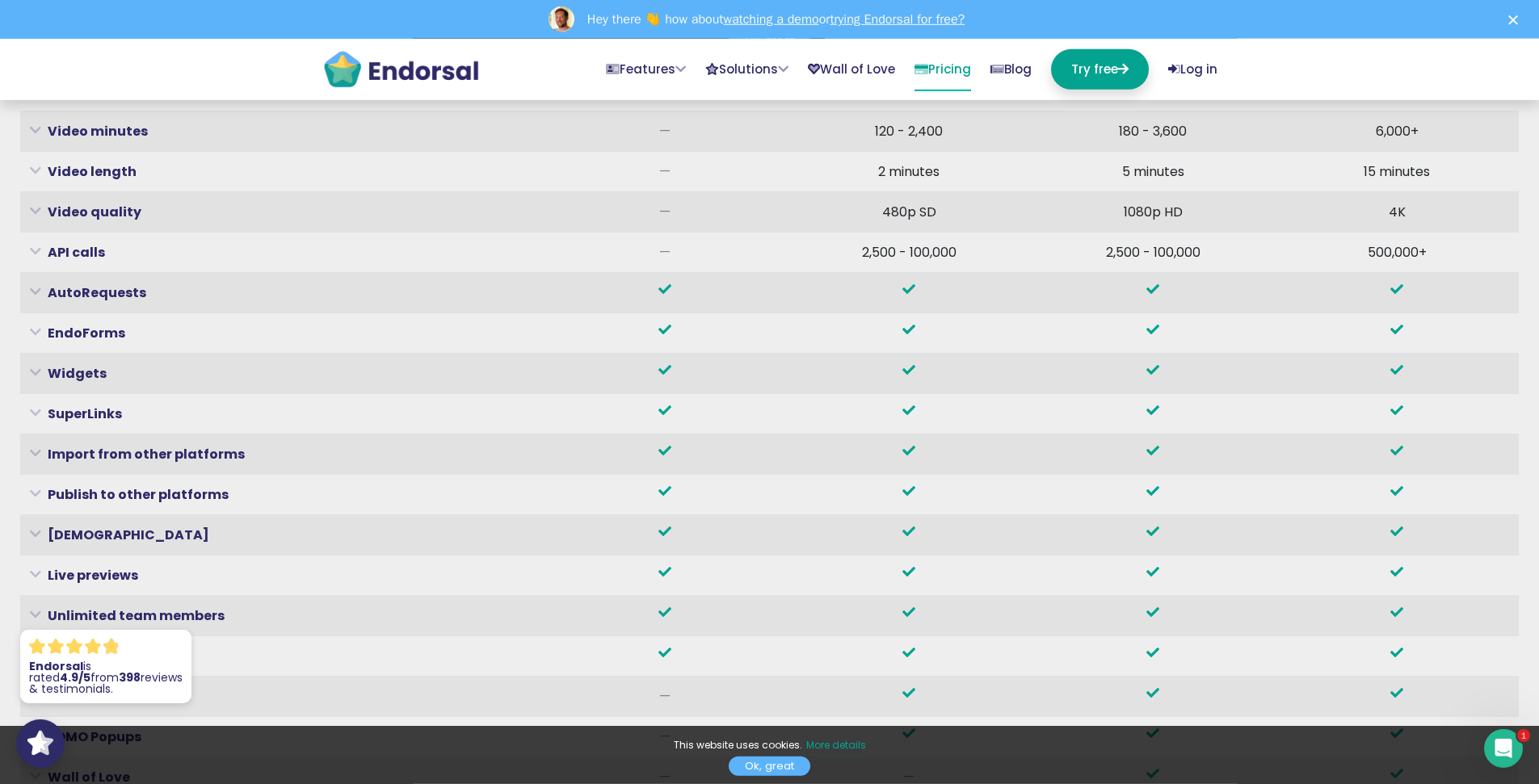 scroll, scrollTop: 5579, scrollLeft: 0, axis: vertical 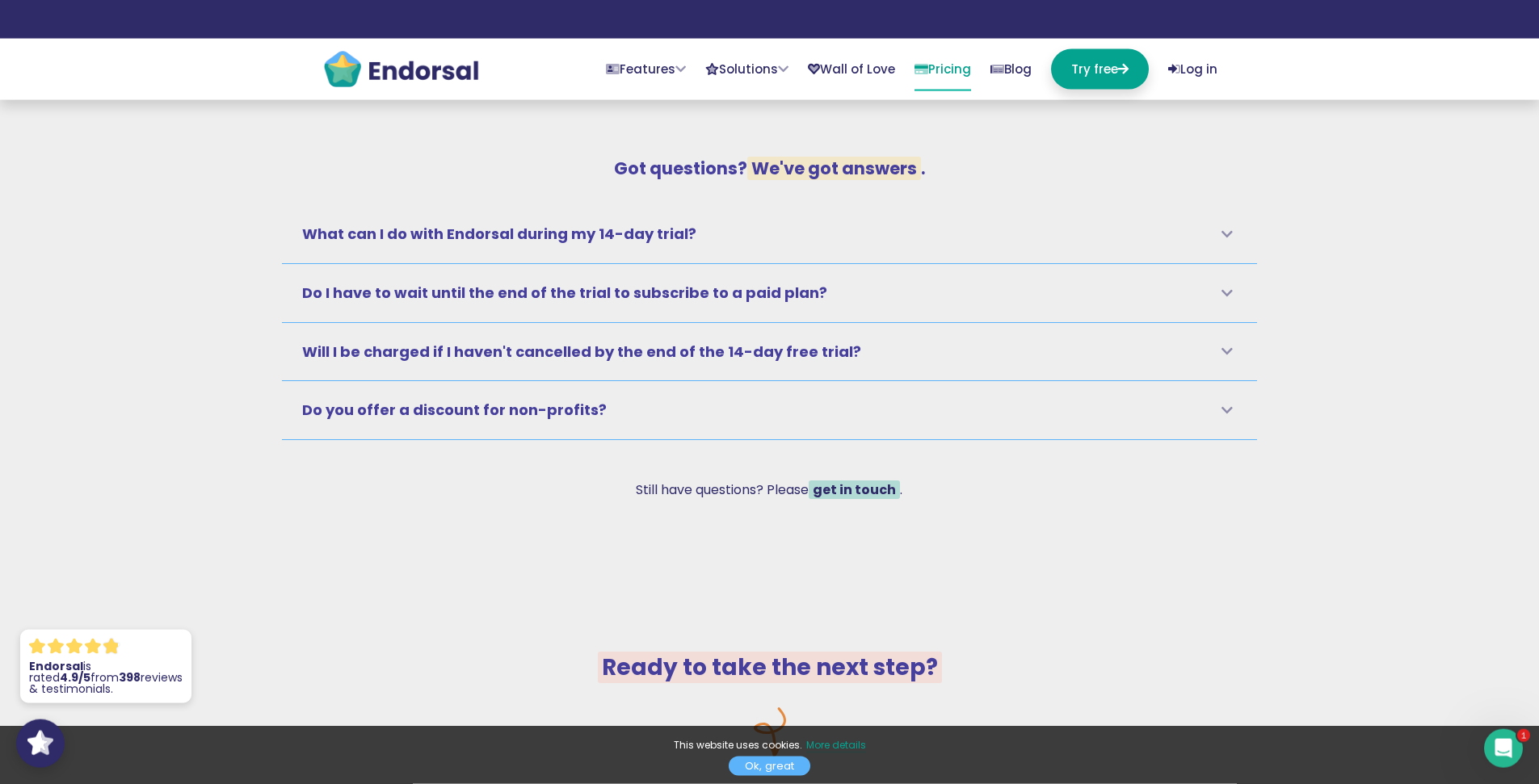 click on "Will I be charged if I haven't cancelled by the end of the 14-day free trial?
We don't take credit card details until you decide to move to a paid plan, so in short — no you won't be charged." at bounding box center [769, 352] 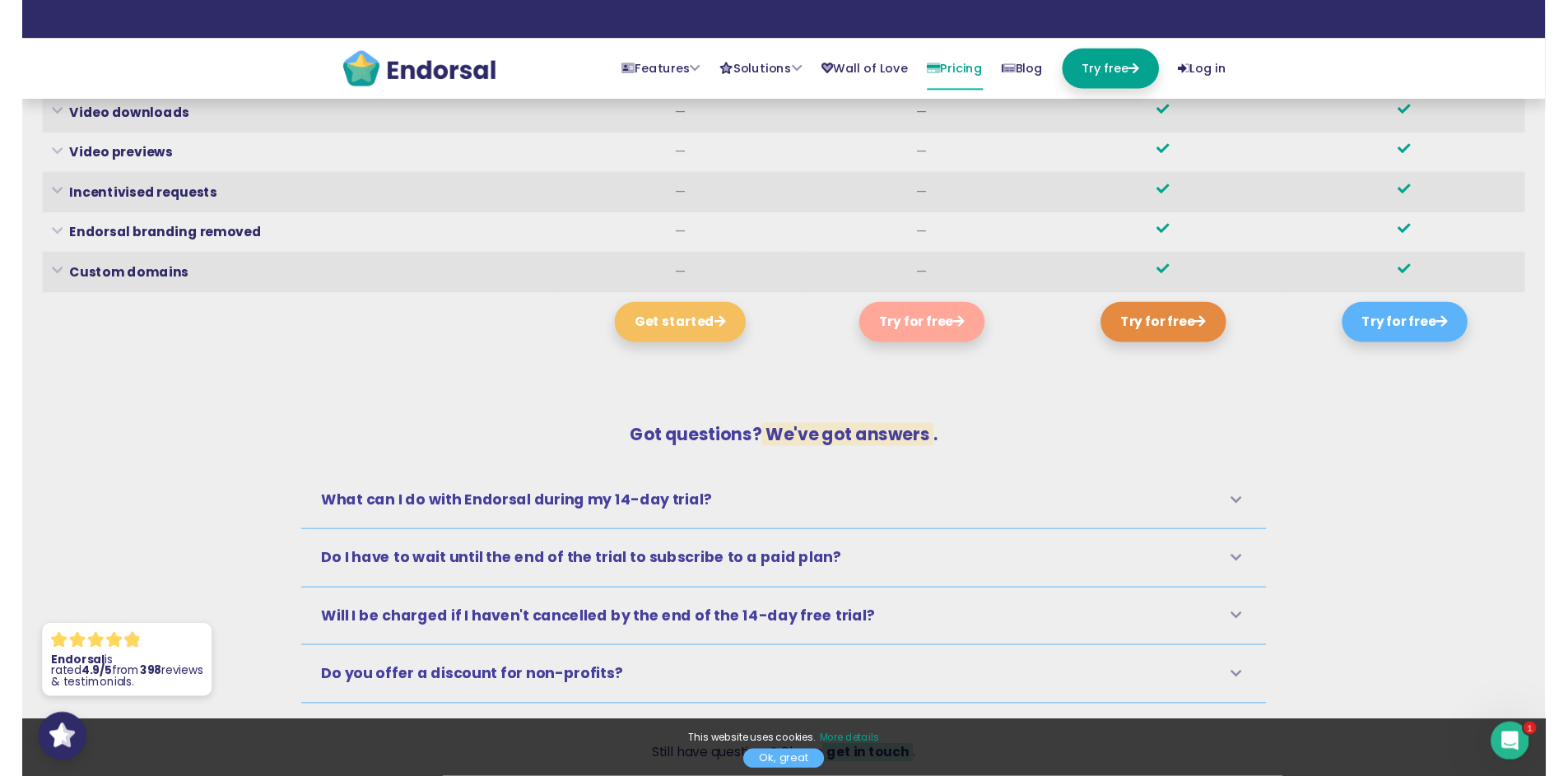 scroll, scrollTop: 6322, scrollLeft: 0, axis: vertical 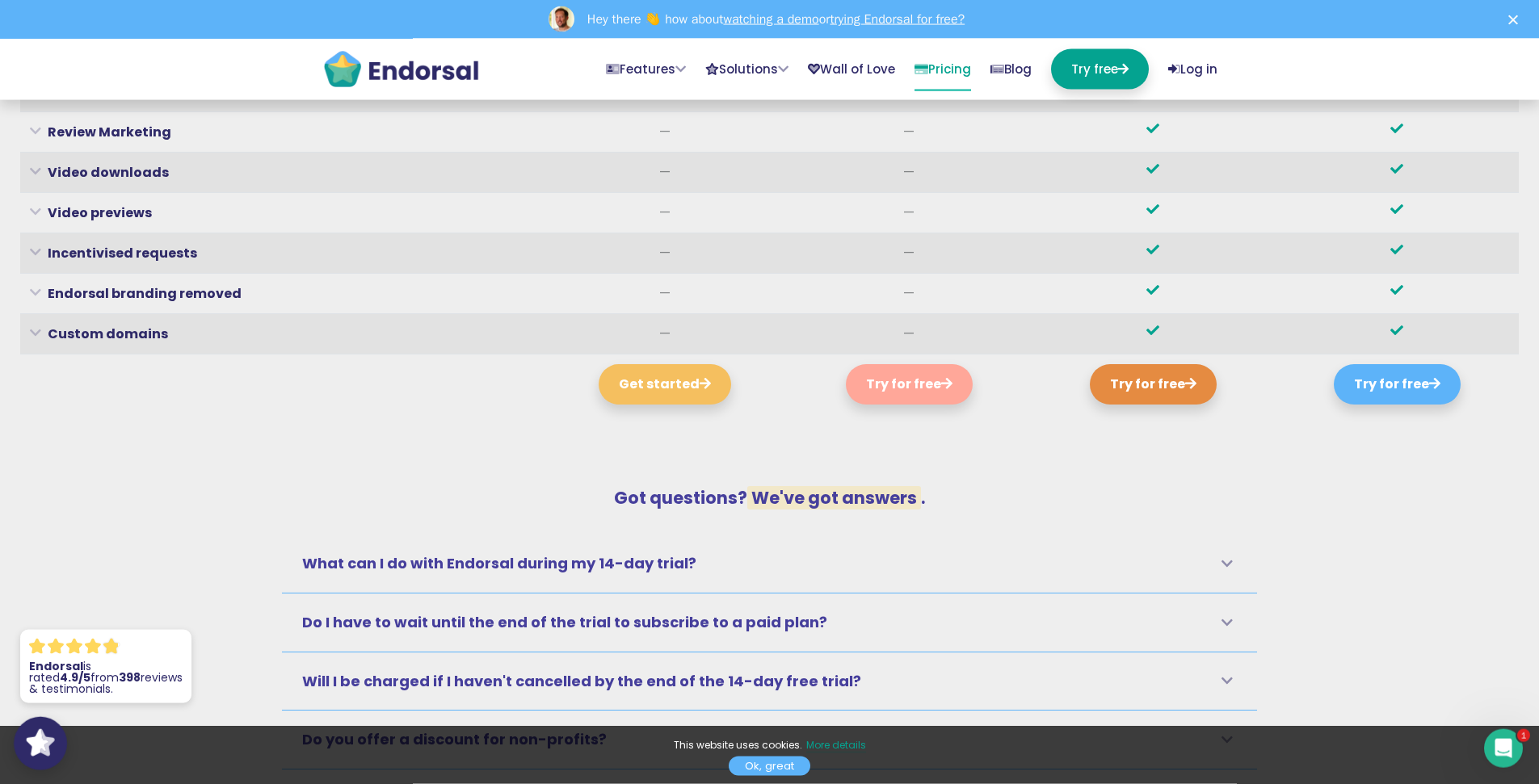 click on ".cls-1,.cls-2{fill:#fff;}.cls-2{opacity:0.8;}" 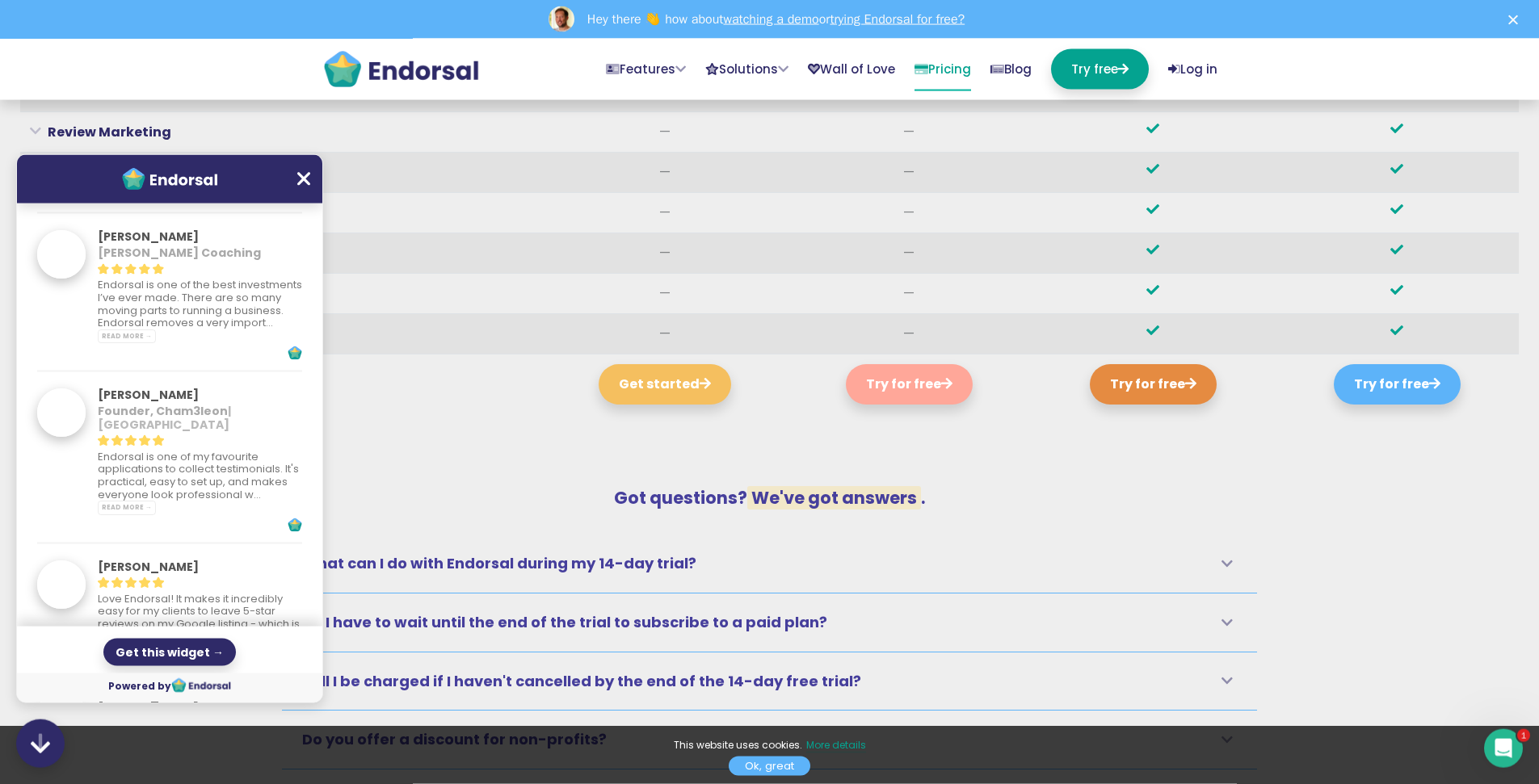 scroll, scrollTop: 33739, scrollLeft: 0, axis: vertical 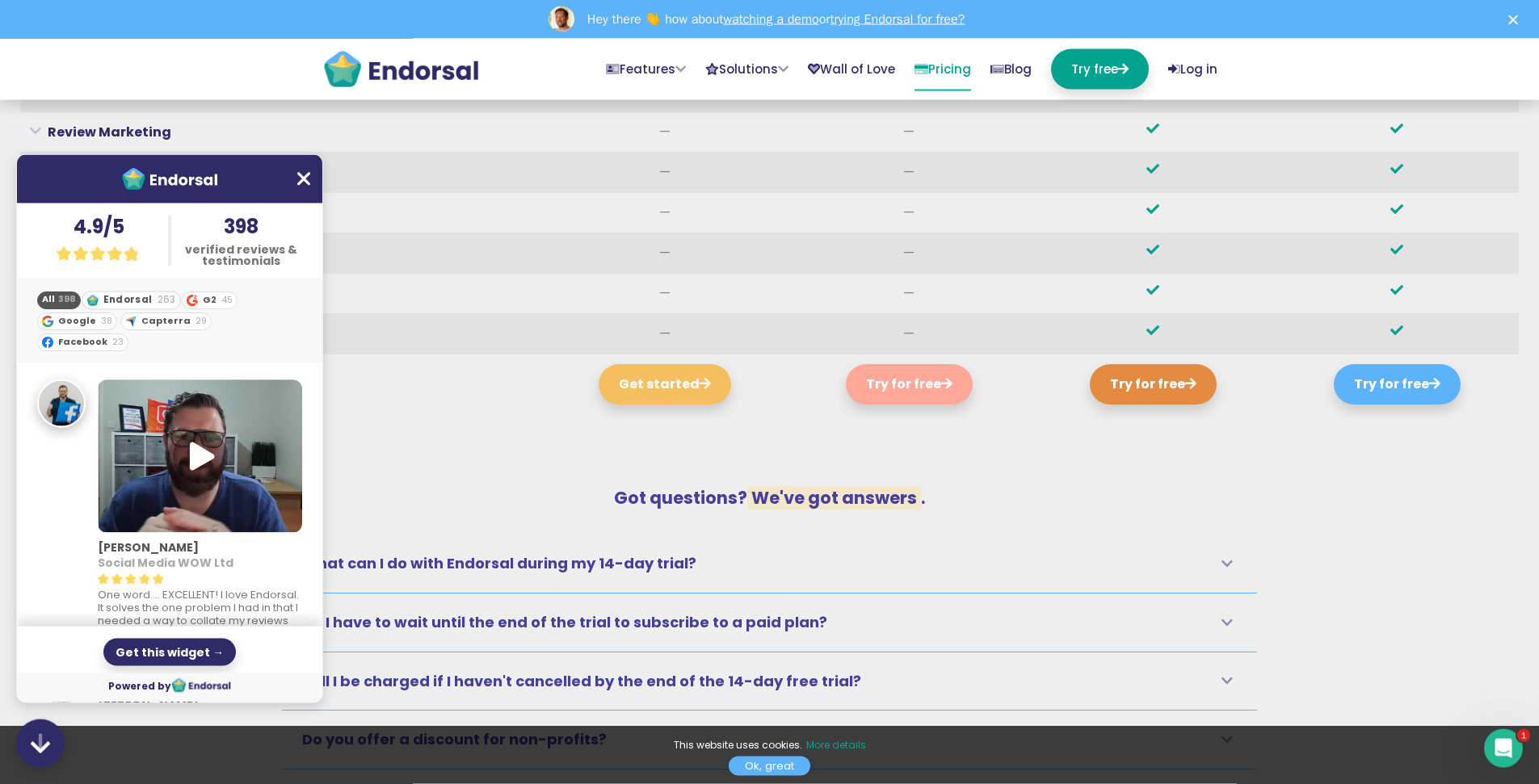 click on "Endorsal" at bounding box center (128, 299) 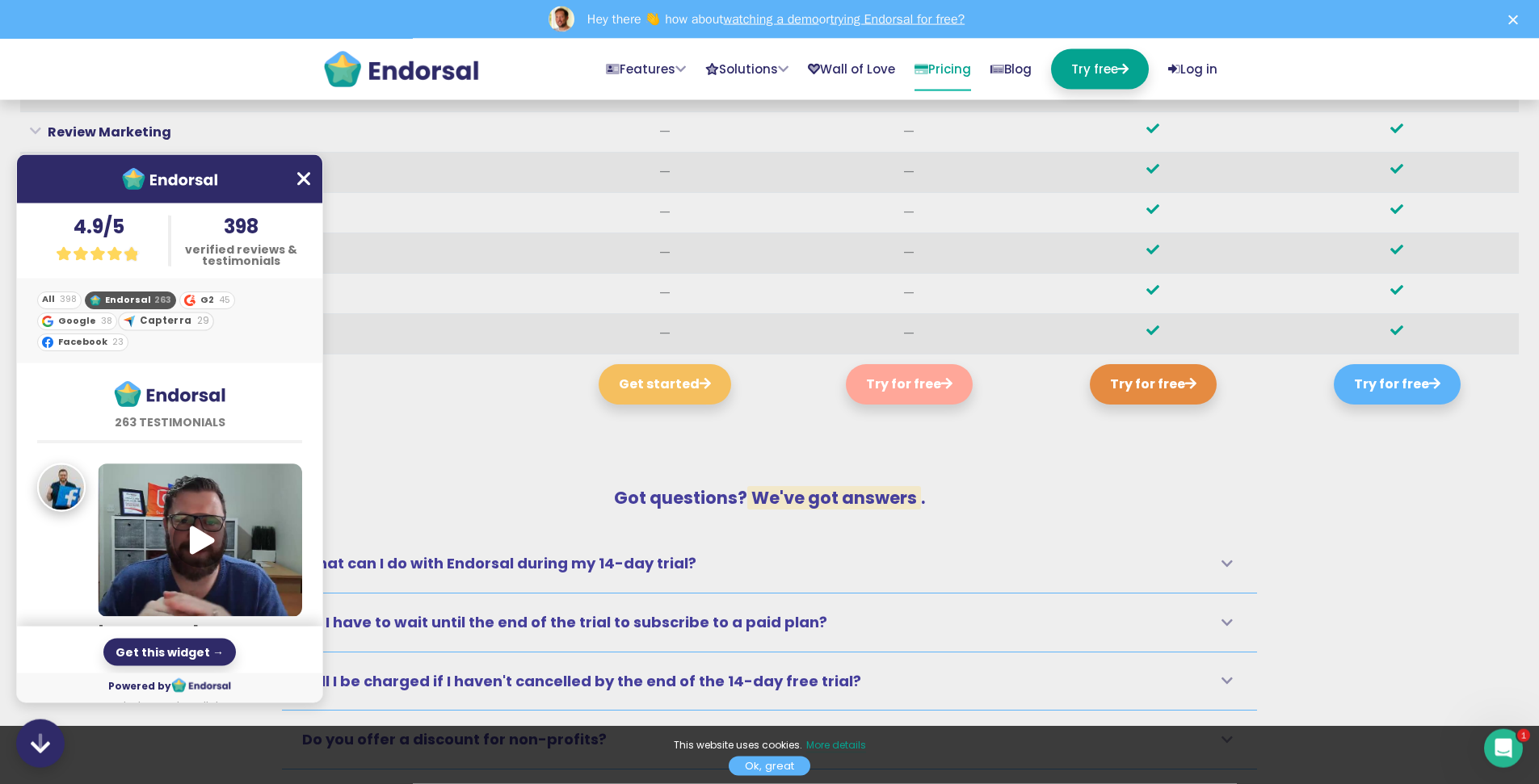 click on "Capterra" at bounding box center (166, 320) 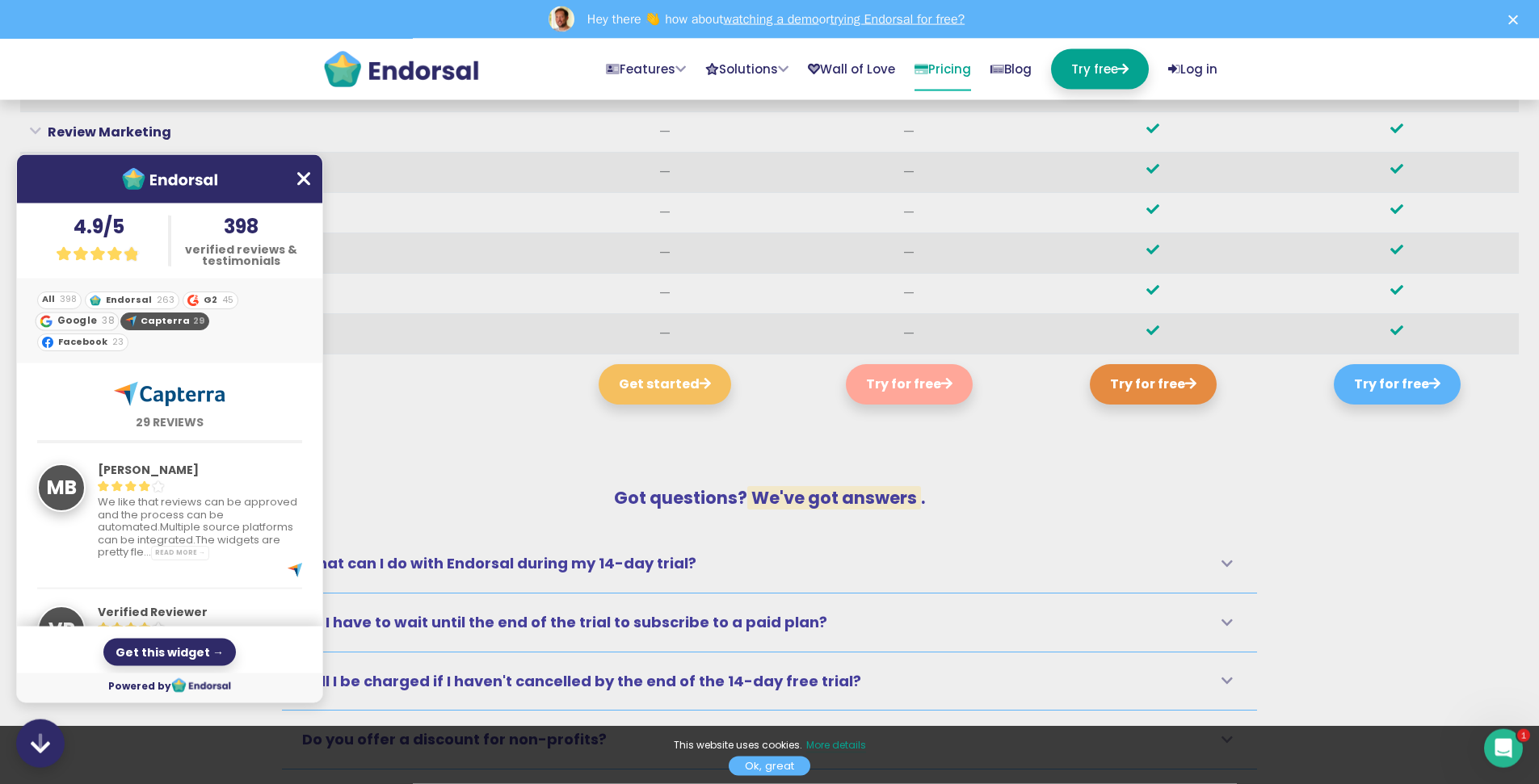 click on "Google    38" at bounding box center [78, 321] 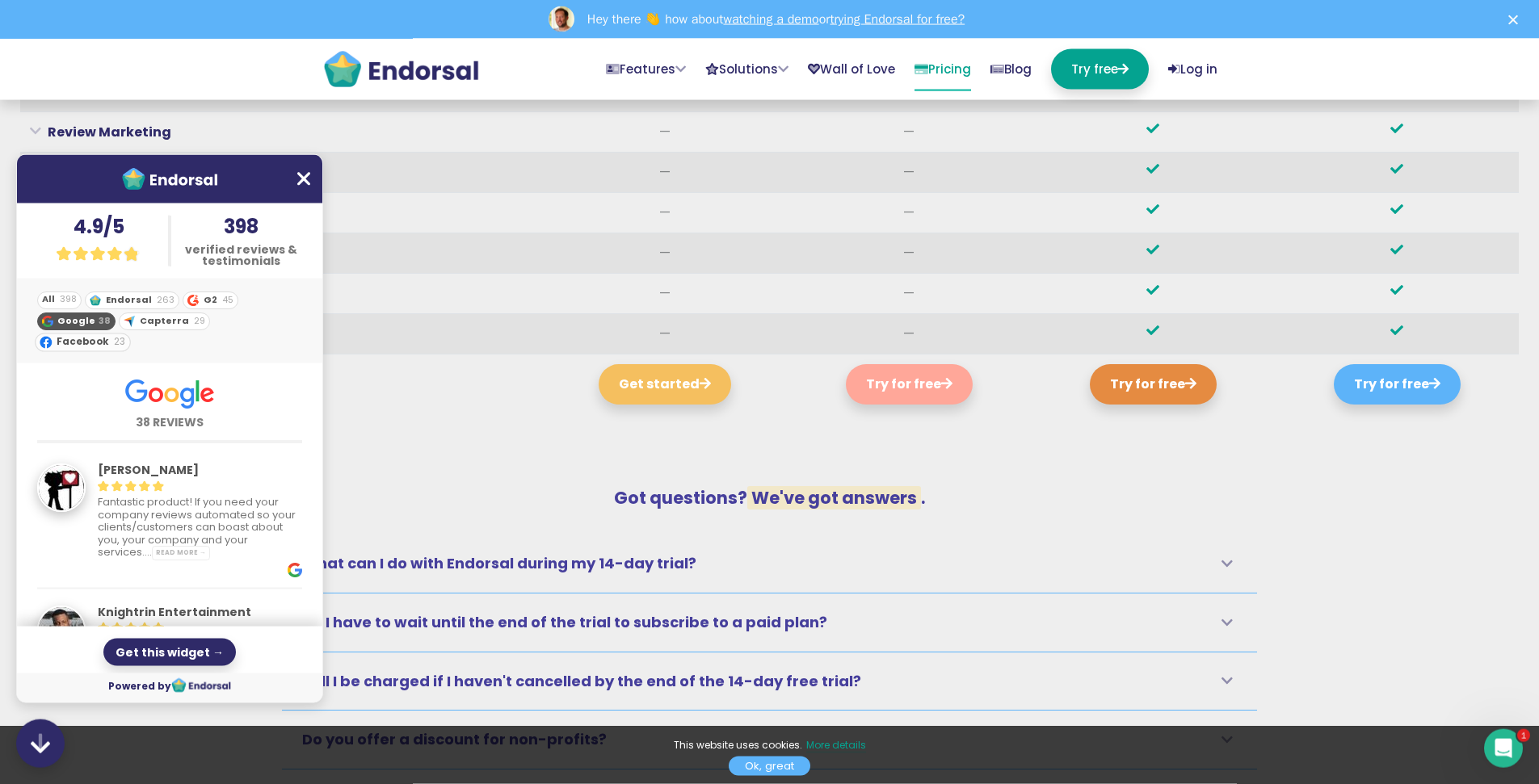 click on "Facebook" at bounding box center (82, 341) 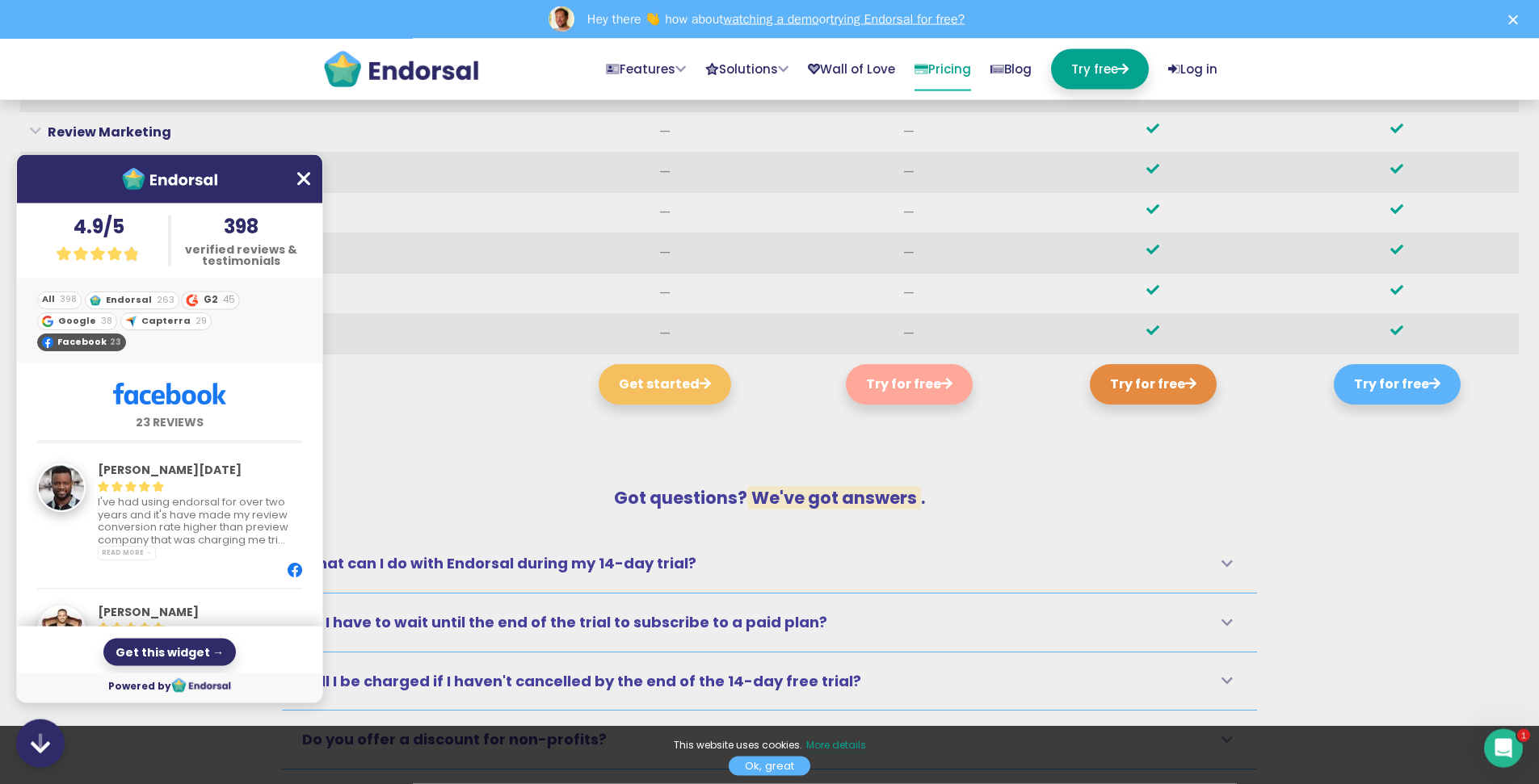 click at bounding box center (192, 300) 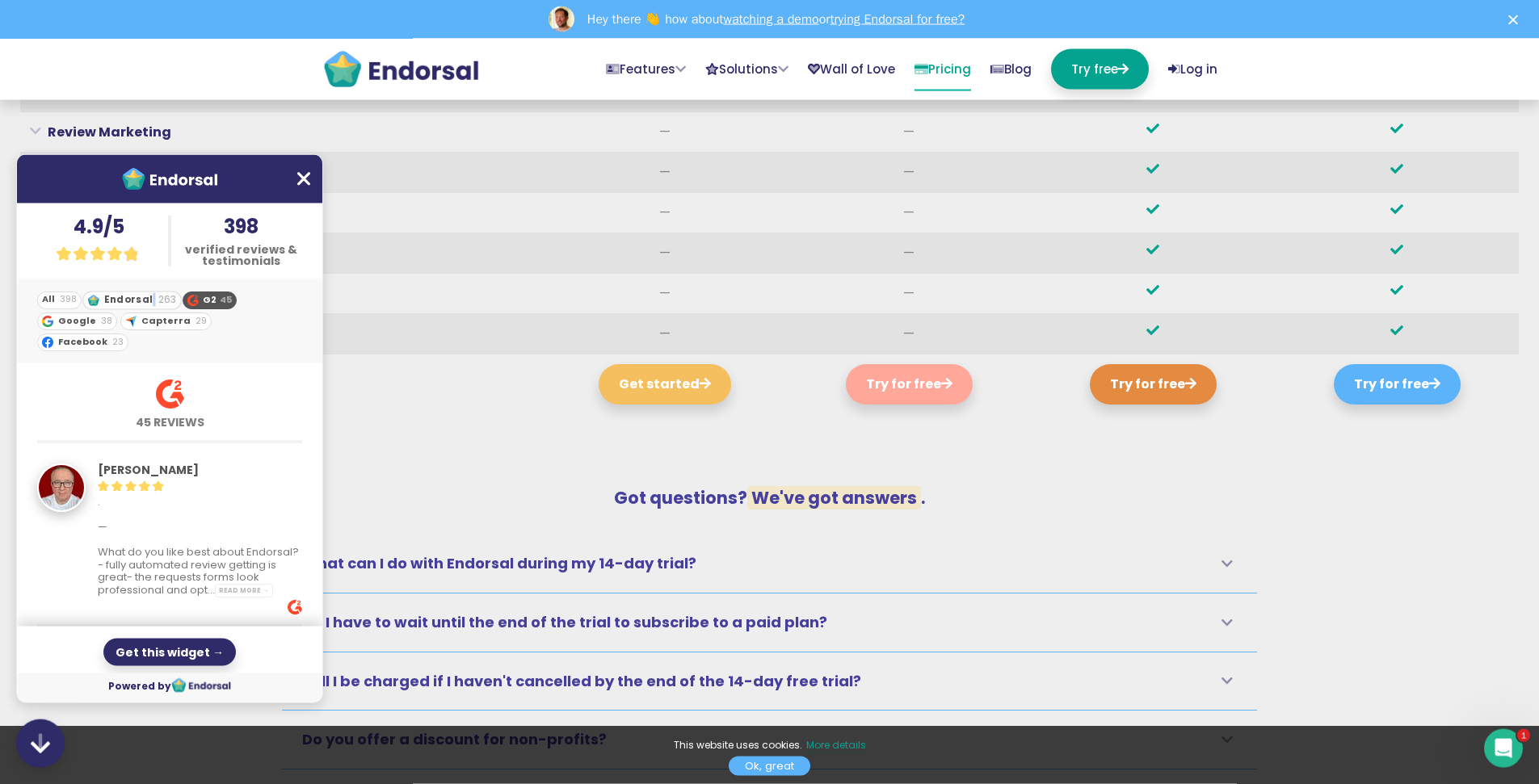 click on "Endorsal    263" at bounding box center (132, 300) 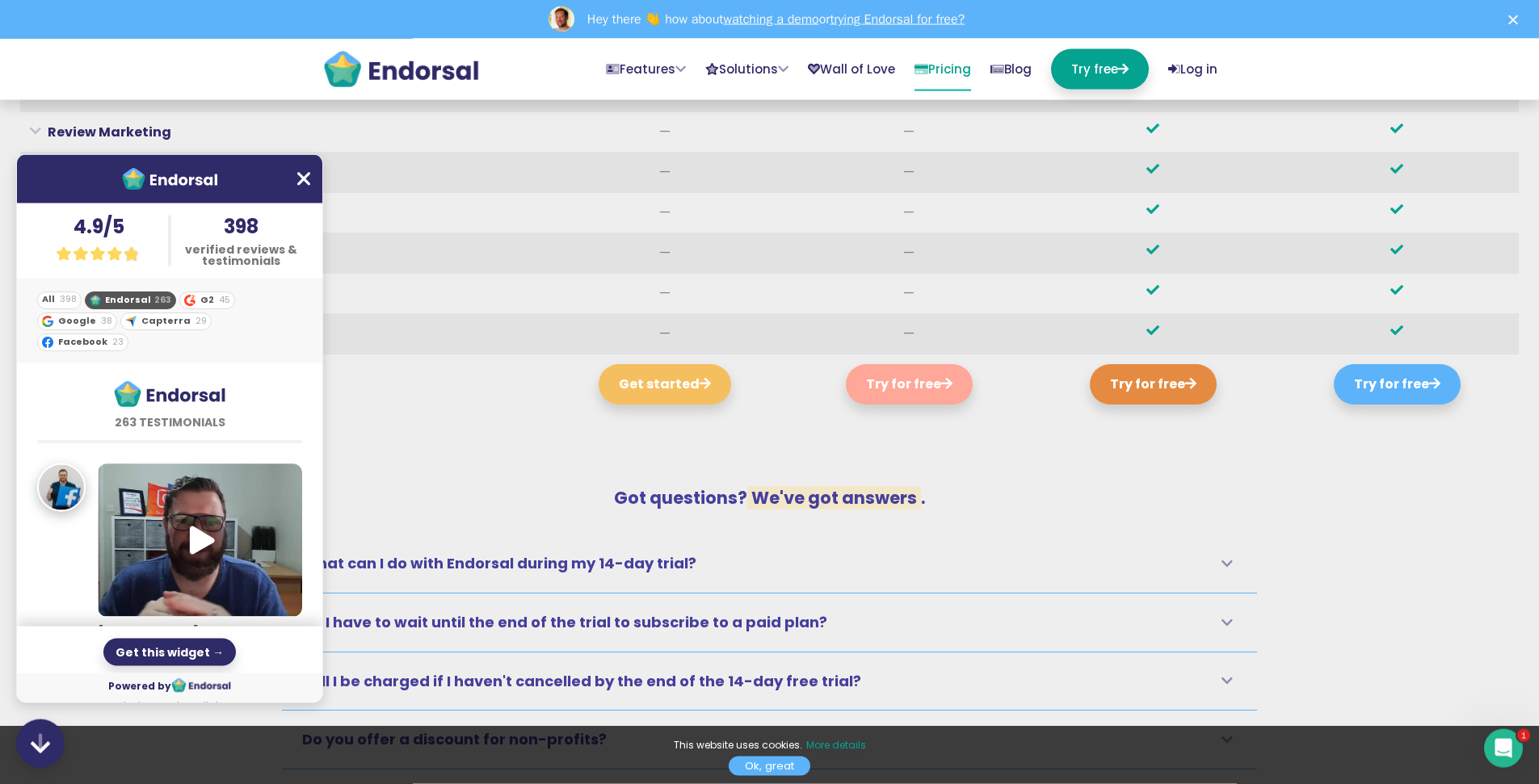 click on "All    398
Endorsal    263   G2    45   Google    38   Capterra    29   Facebook    23" at bounding box center [170, 321] 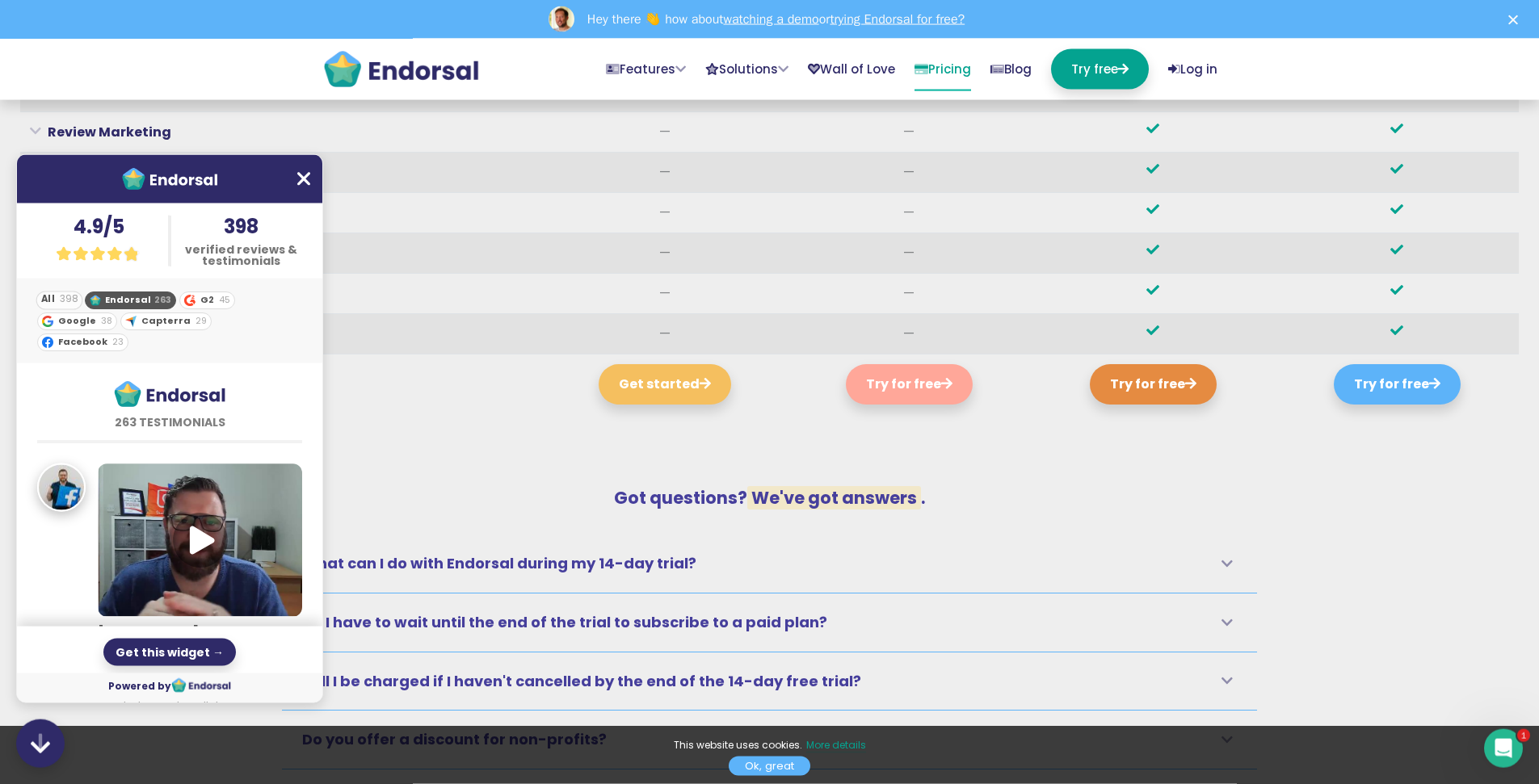 click on "398" at bounding box center [69, 298] 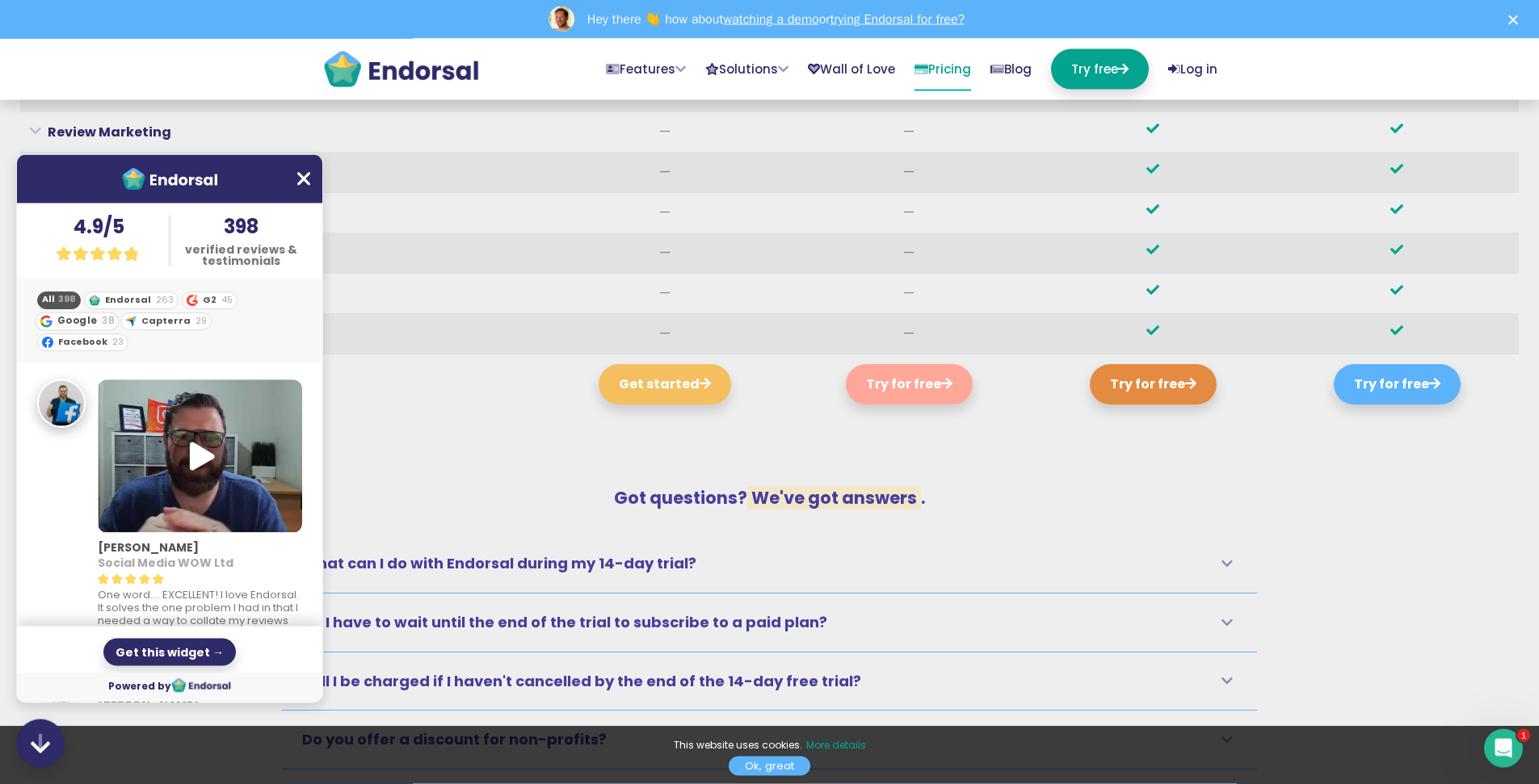 click on "Google" at bounding box center [77, 320] 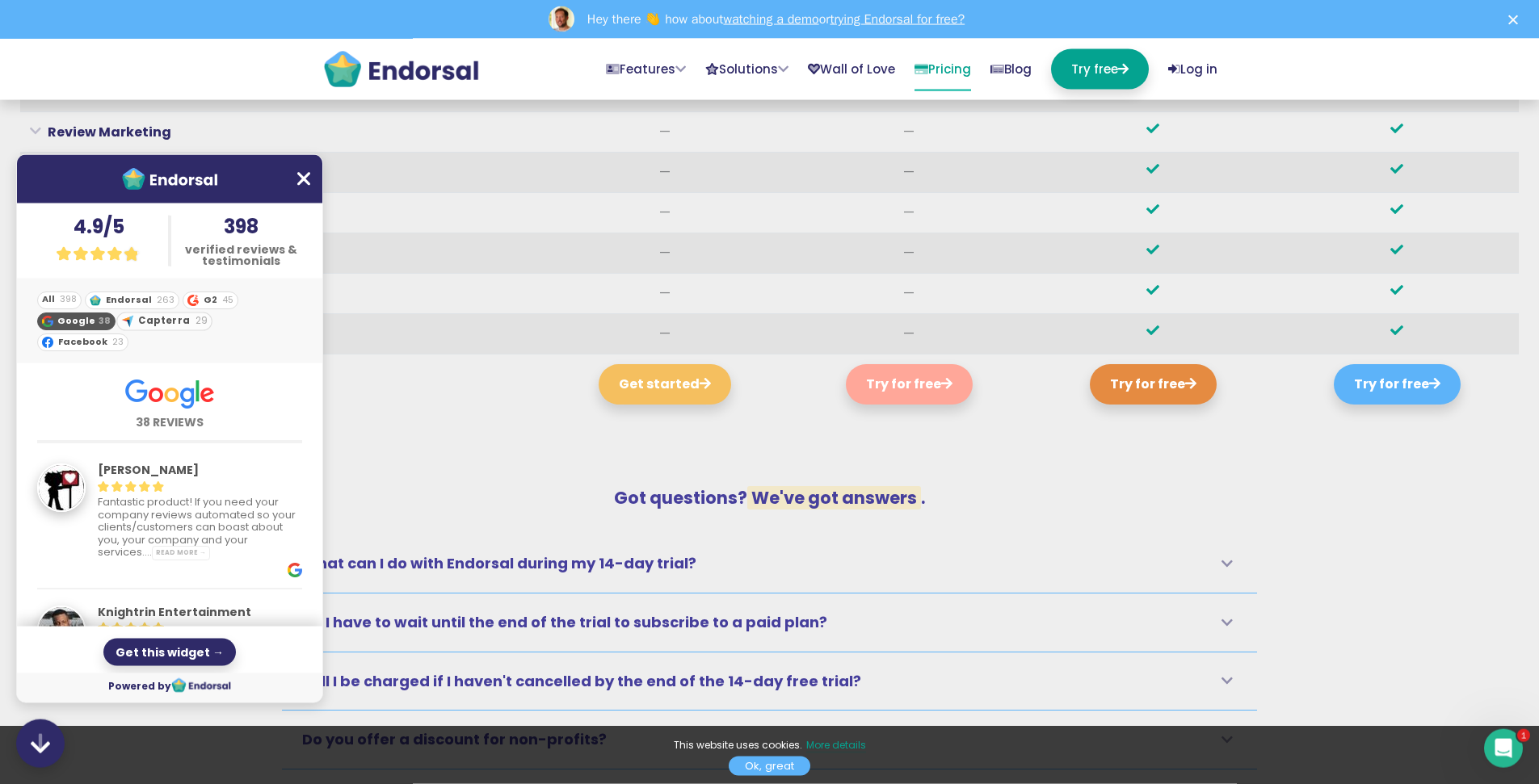 click on "Capterra" at bounding box center (164, 320) 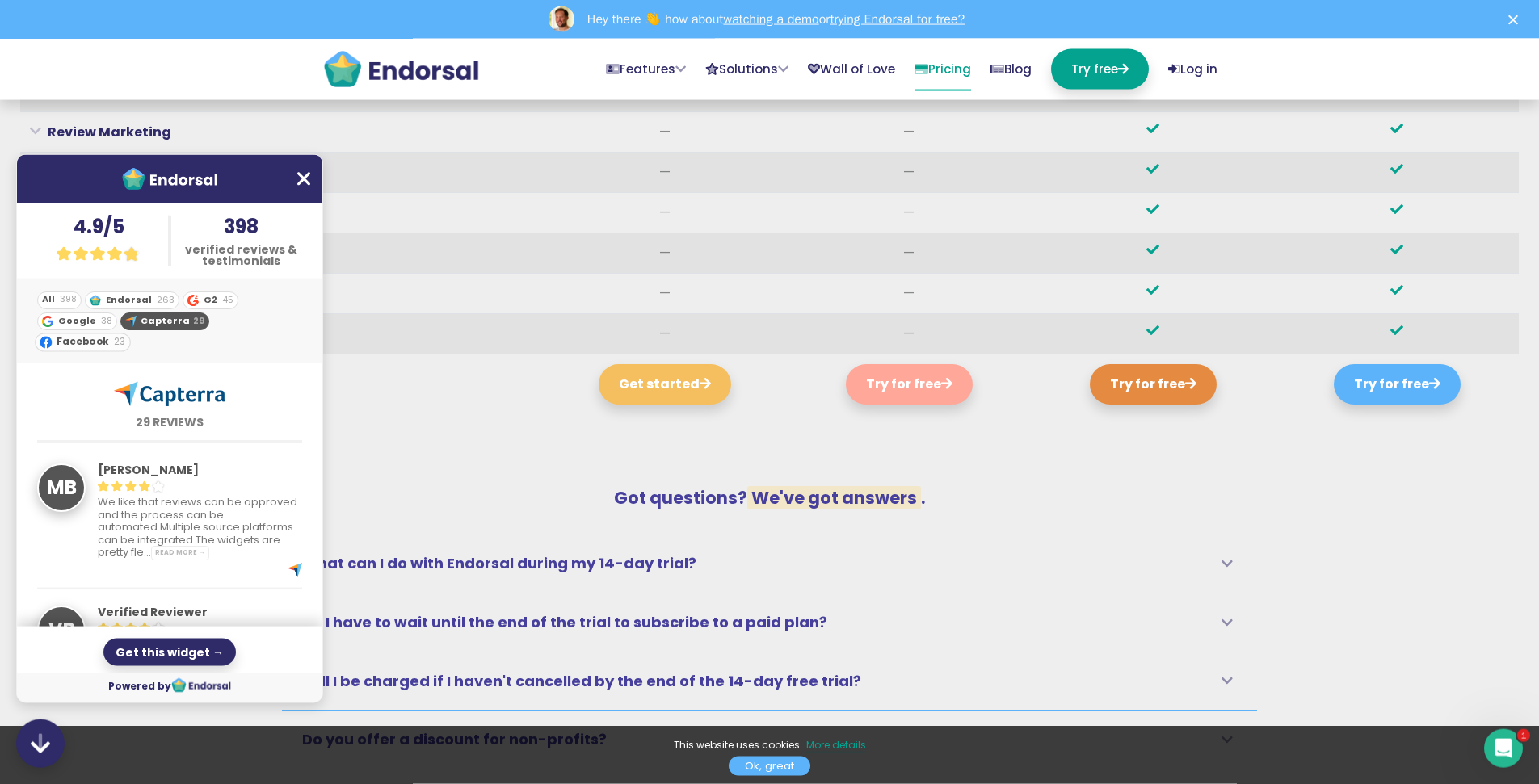click on "Facebook    23" at bounding box center [82, 342] 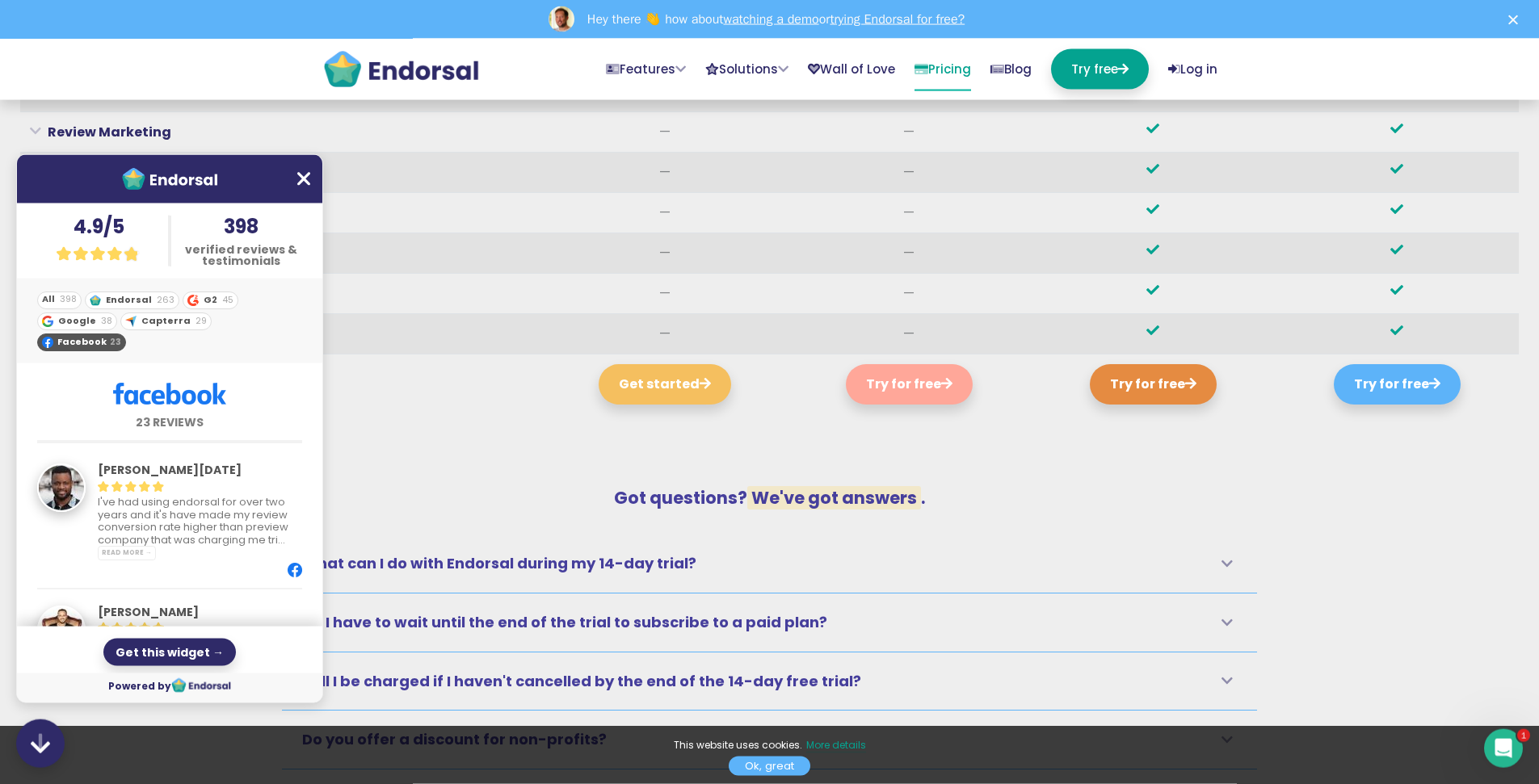 click on "All    398
Endorsal    263   G2    45   Google    38   Capterra    29   Facebook    23" at bounding box center (170, 321) 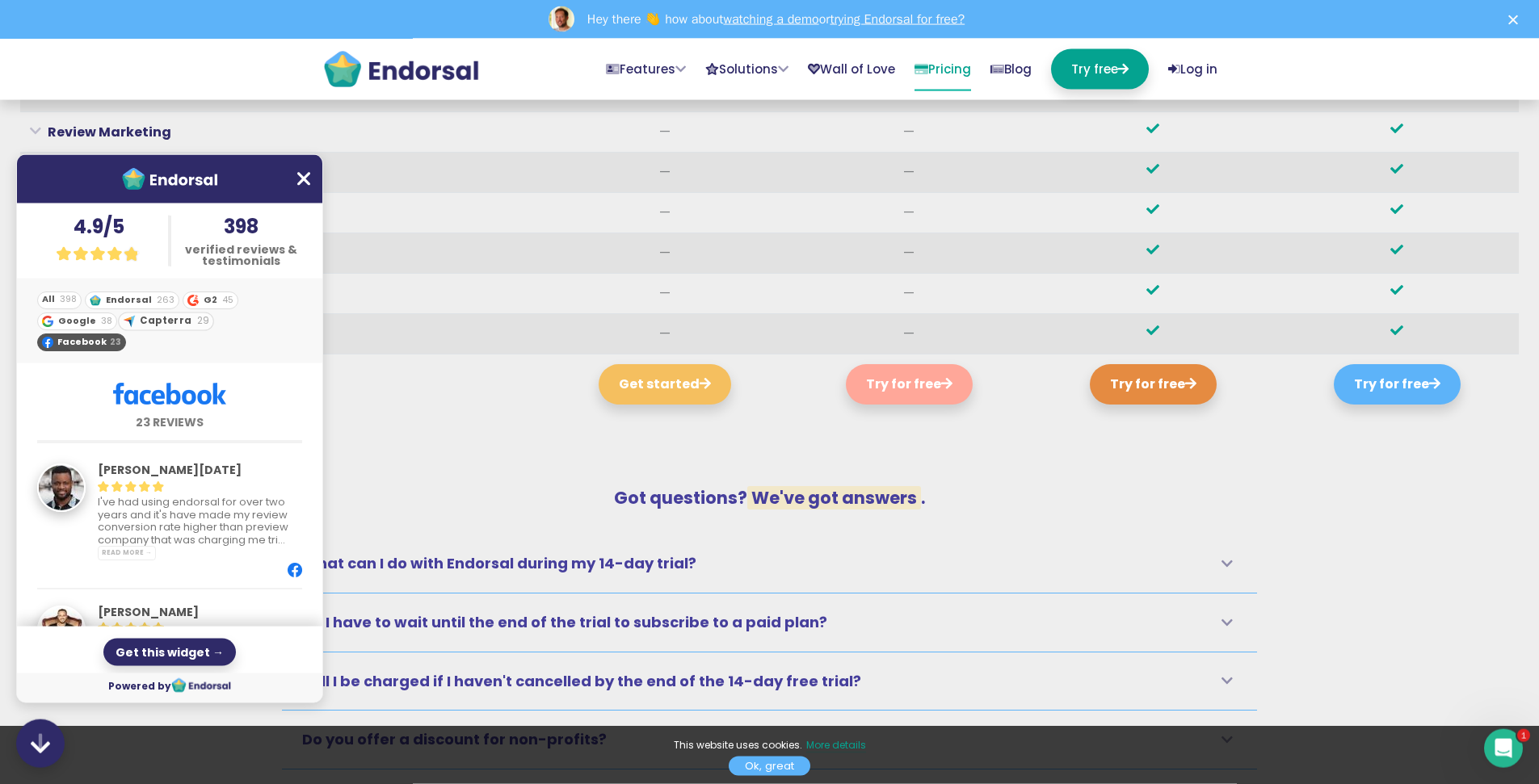 click on "Capterra" at bounding box center (166, 320) 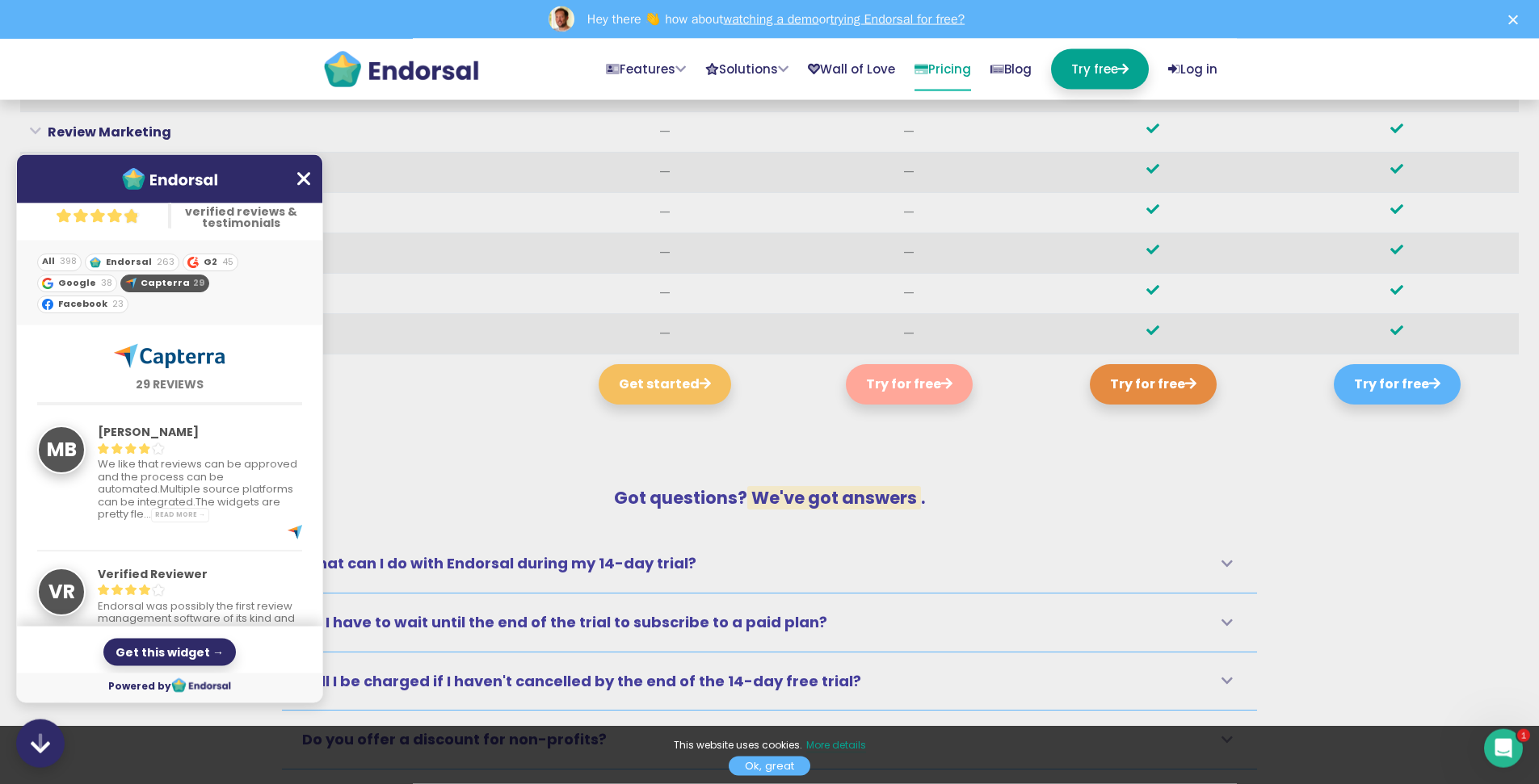 scroll, scrollTop: 0, scrollLeft: 0, axis: both 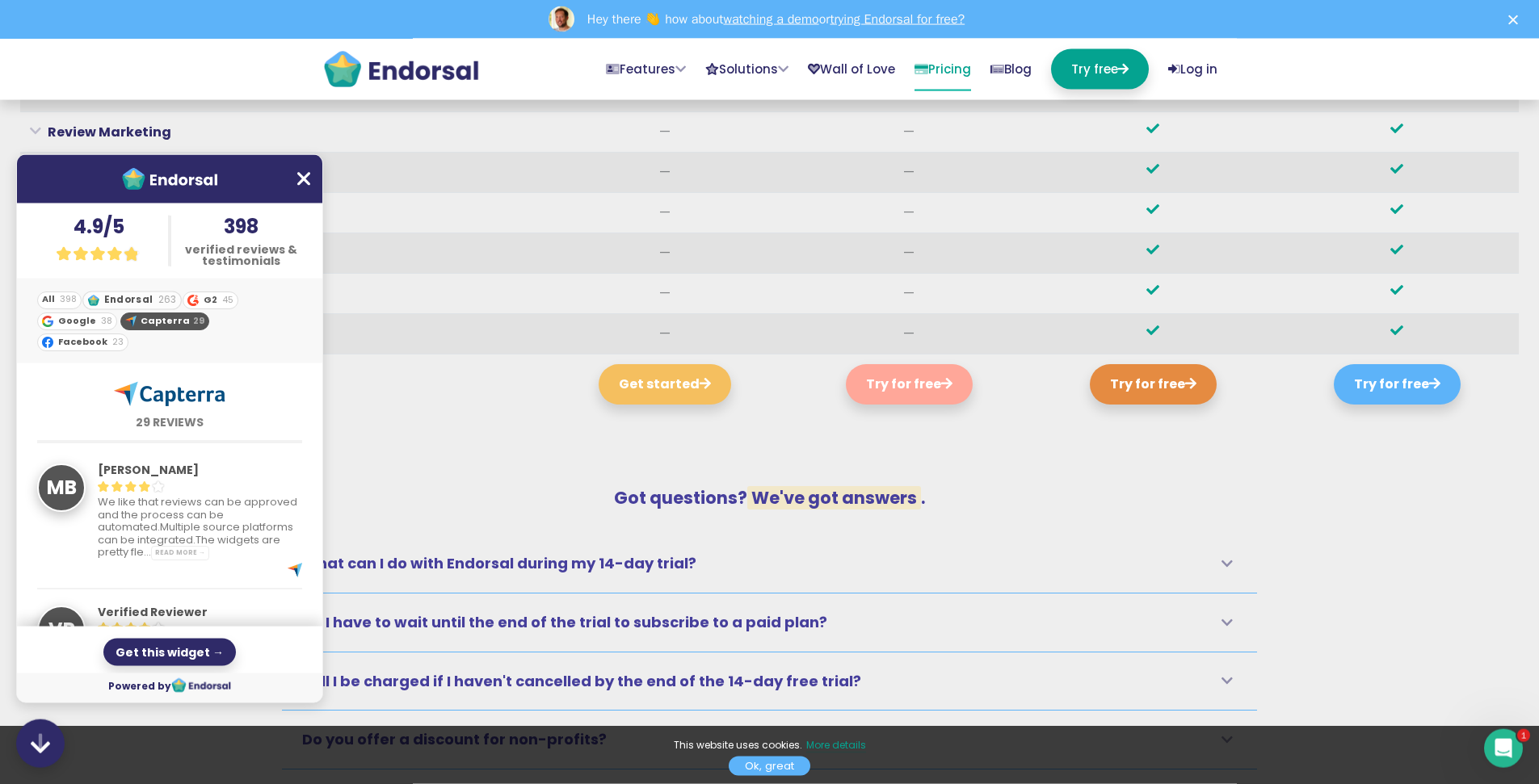 click on "Endorsal    263" at bounding box center (132, 300) 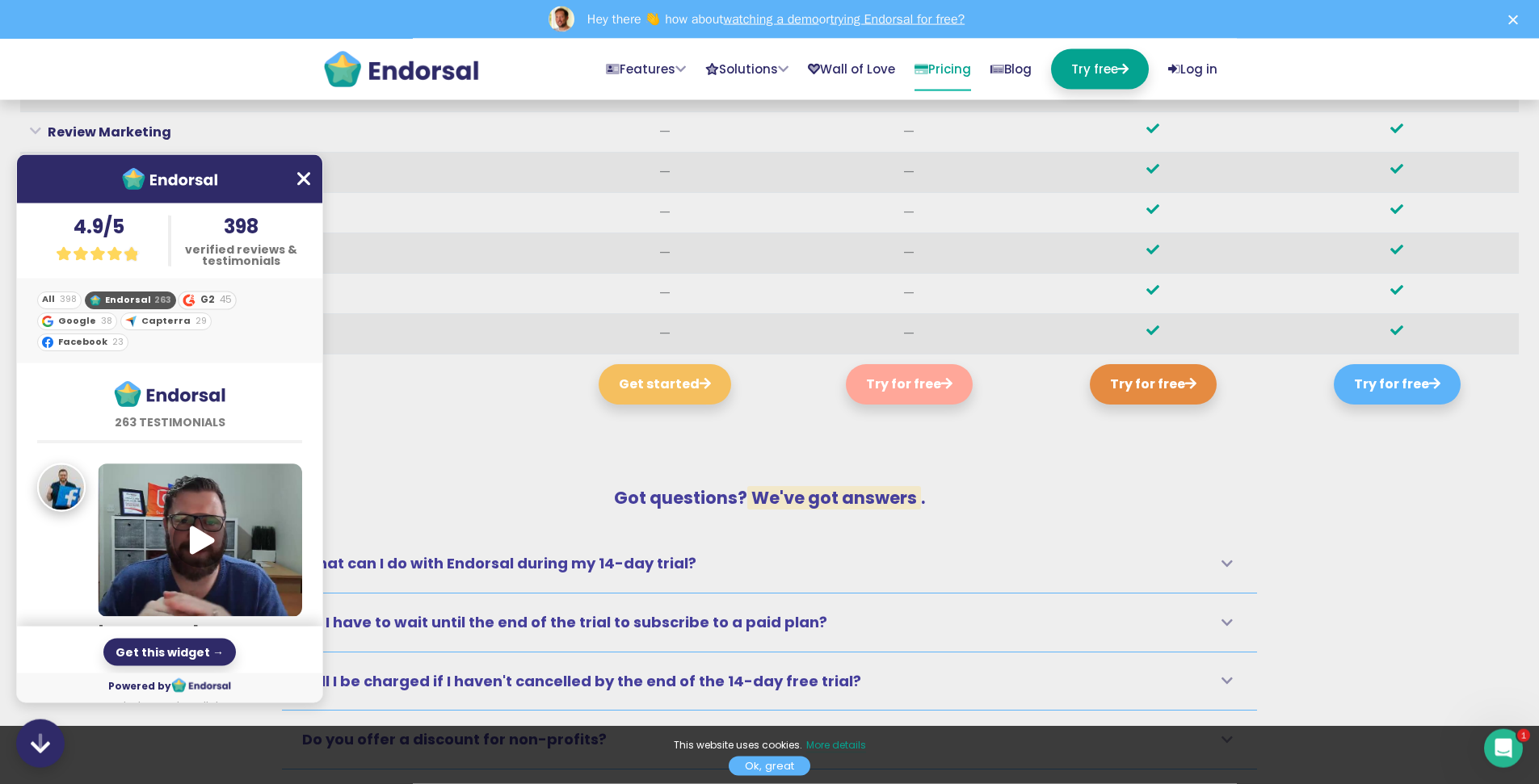 click on "G2    45" at bounding box center [207, 300] 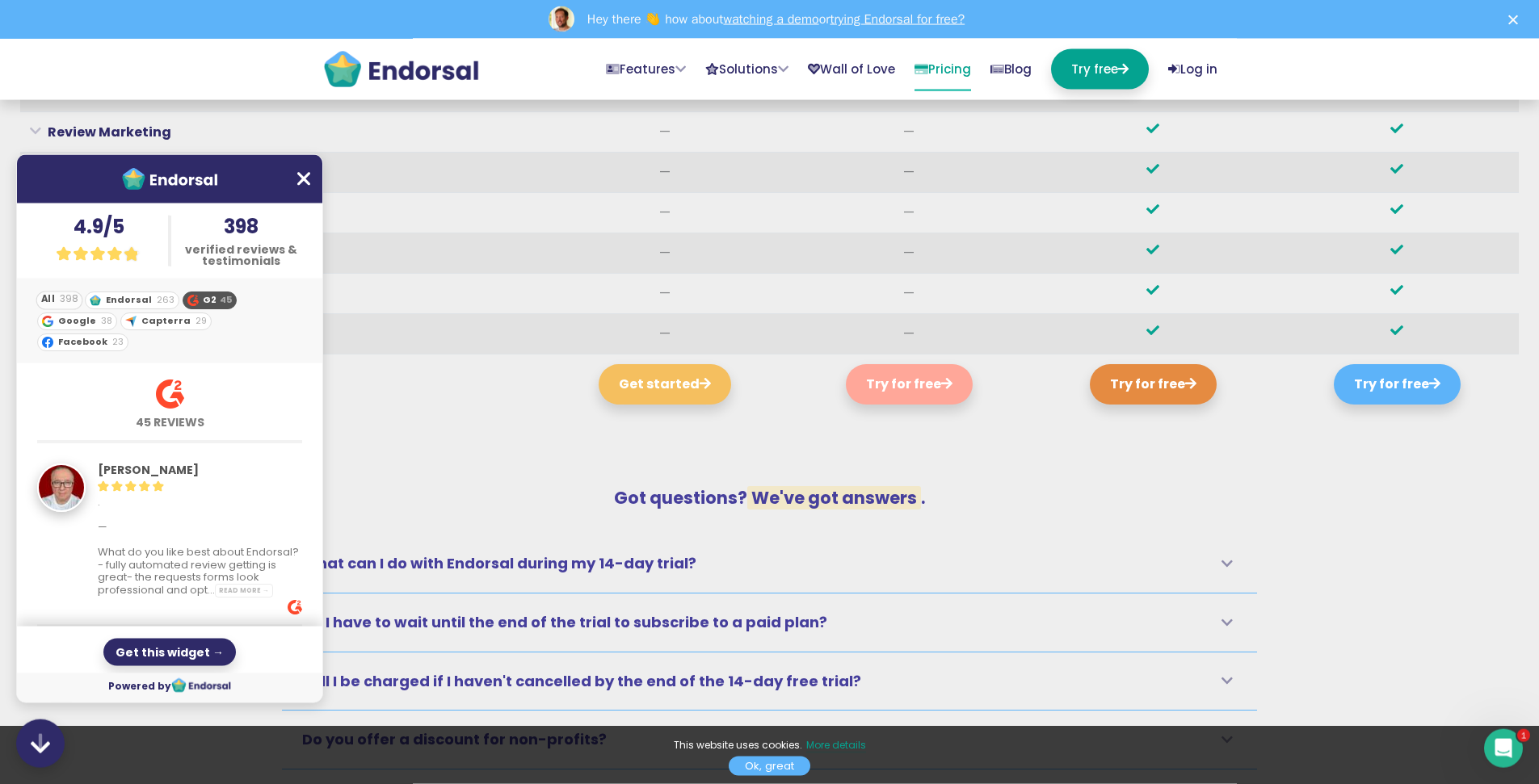 click on "All" at bounding box center [48, 298] 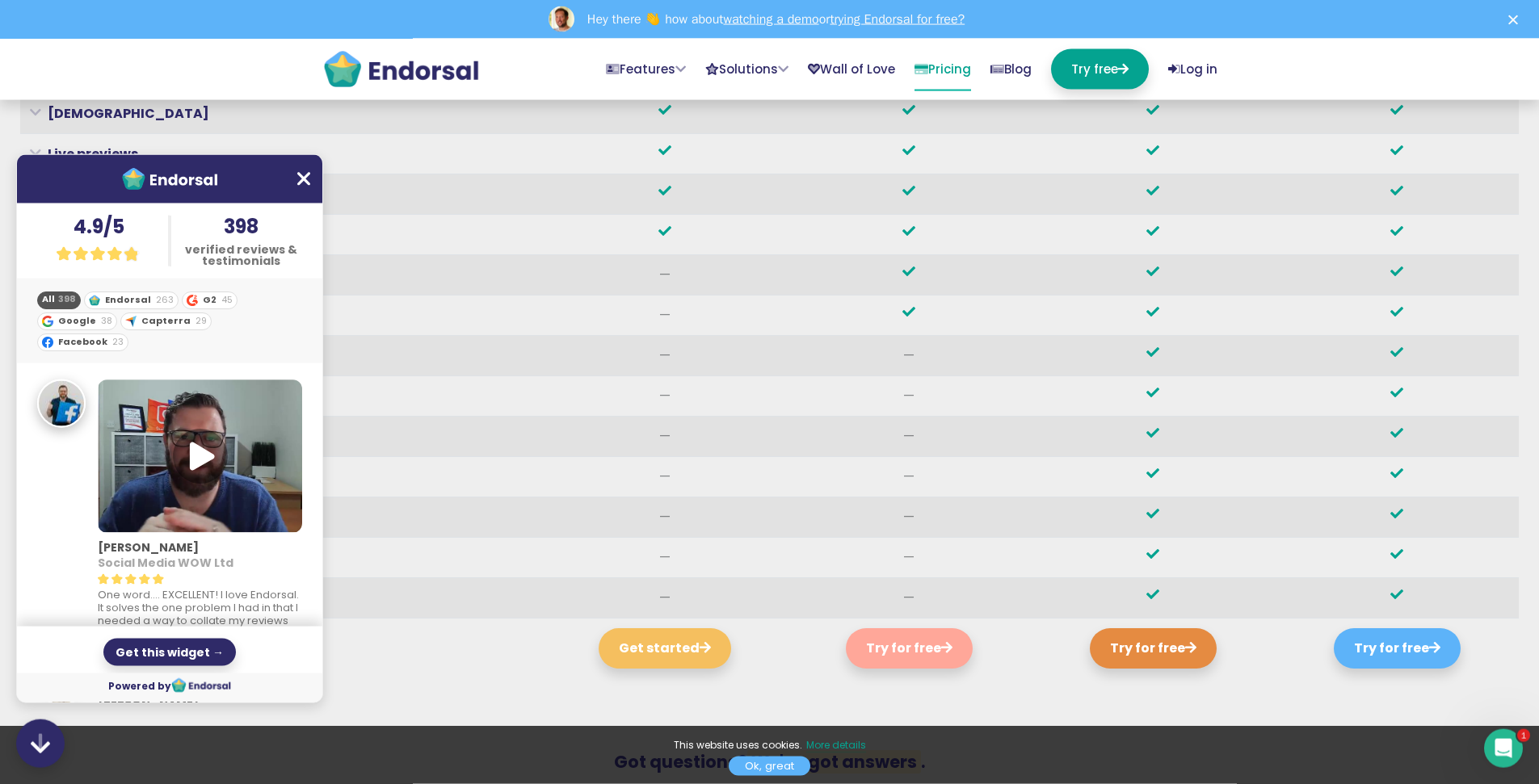 scroll, scrollTop: 5917, scrollLeft: 0, axis: vertical 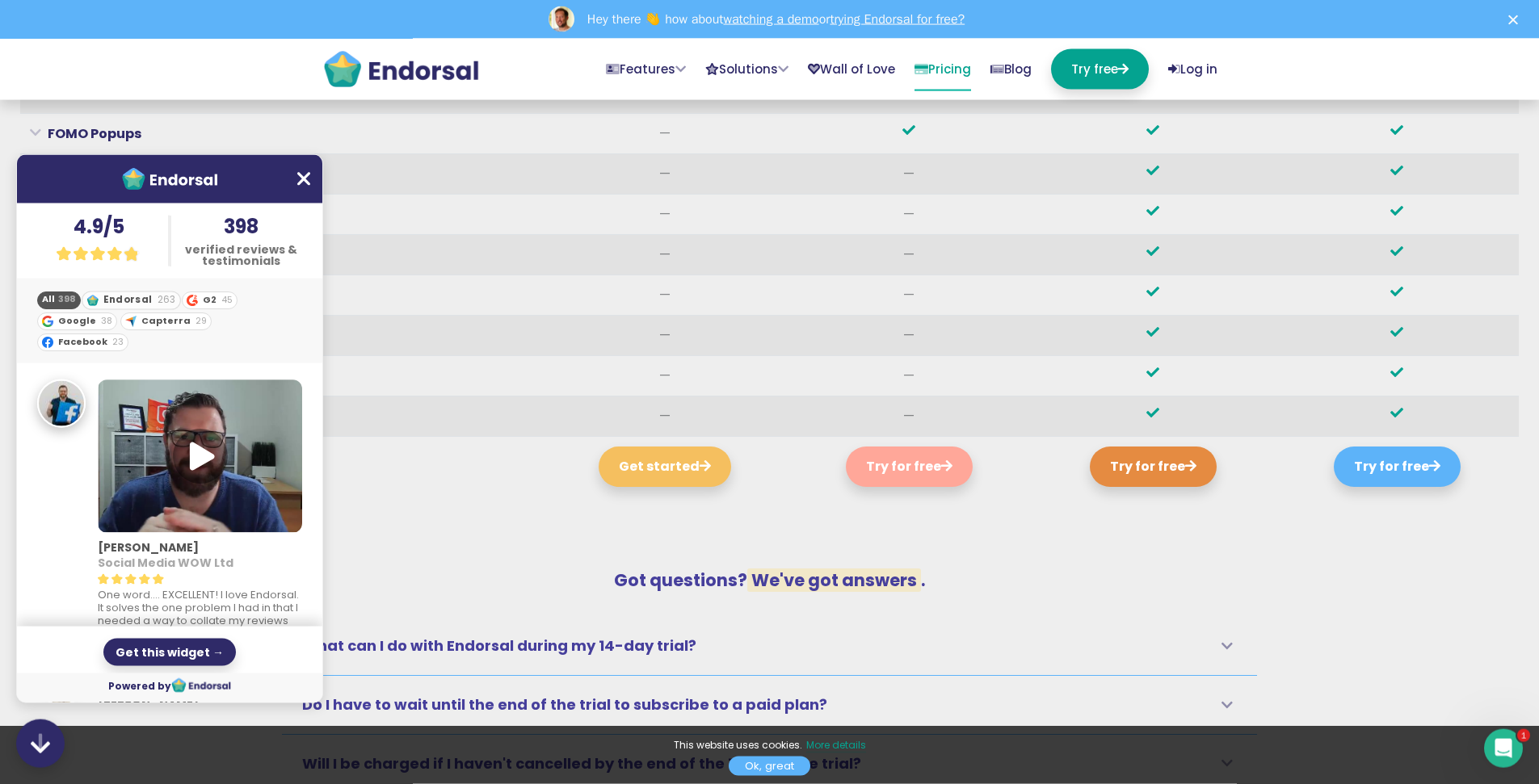 click on "Endorsal" at bounding box center (128, 299) 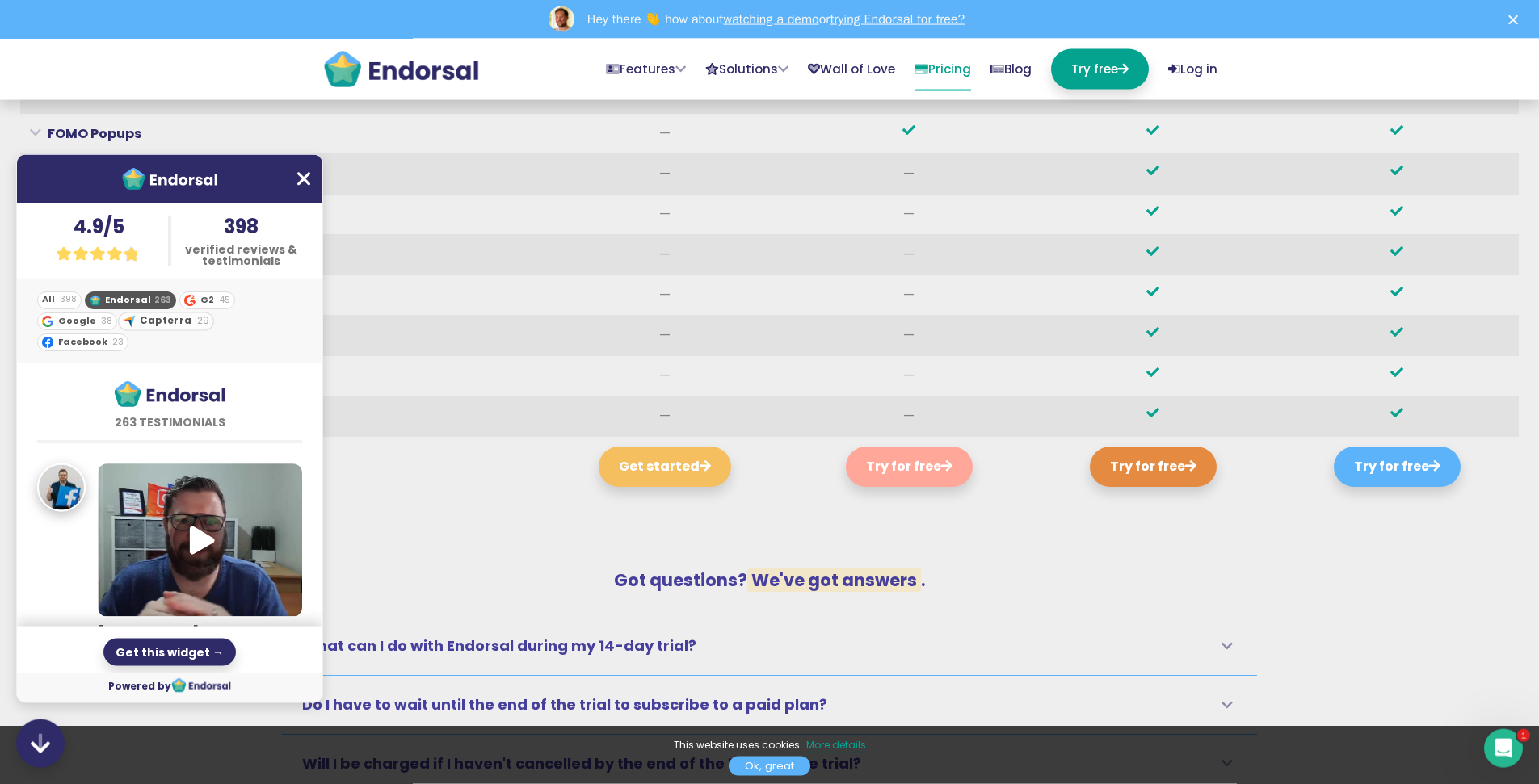 click on "Capterra" at bounding box center (166, 320) 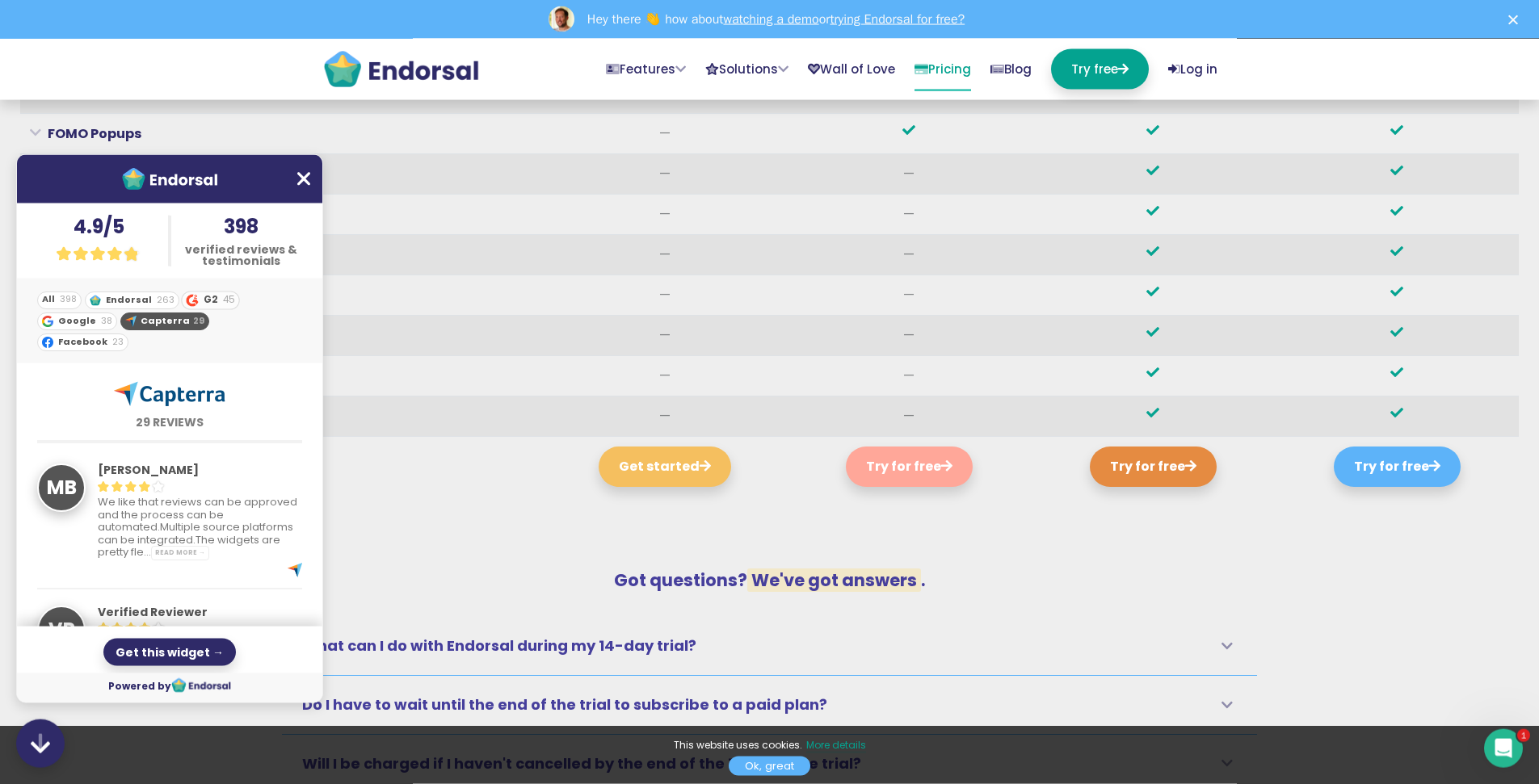 click on "G2    45" at bounding box center (210, 300) 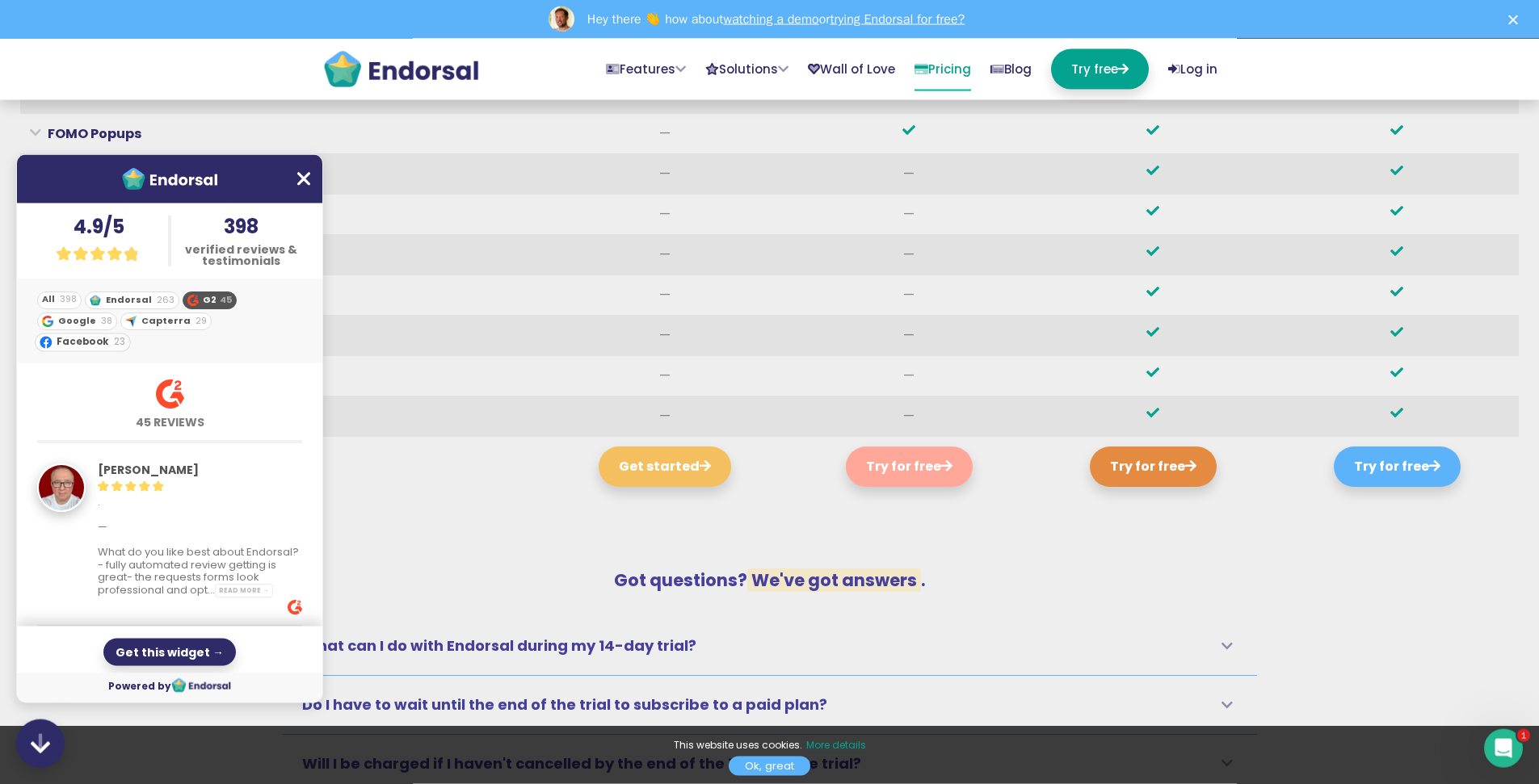 click on "Facebook" at bounding box center (82, 341) 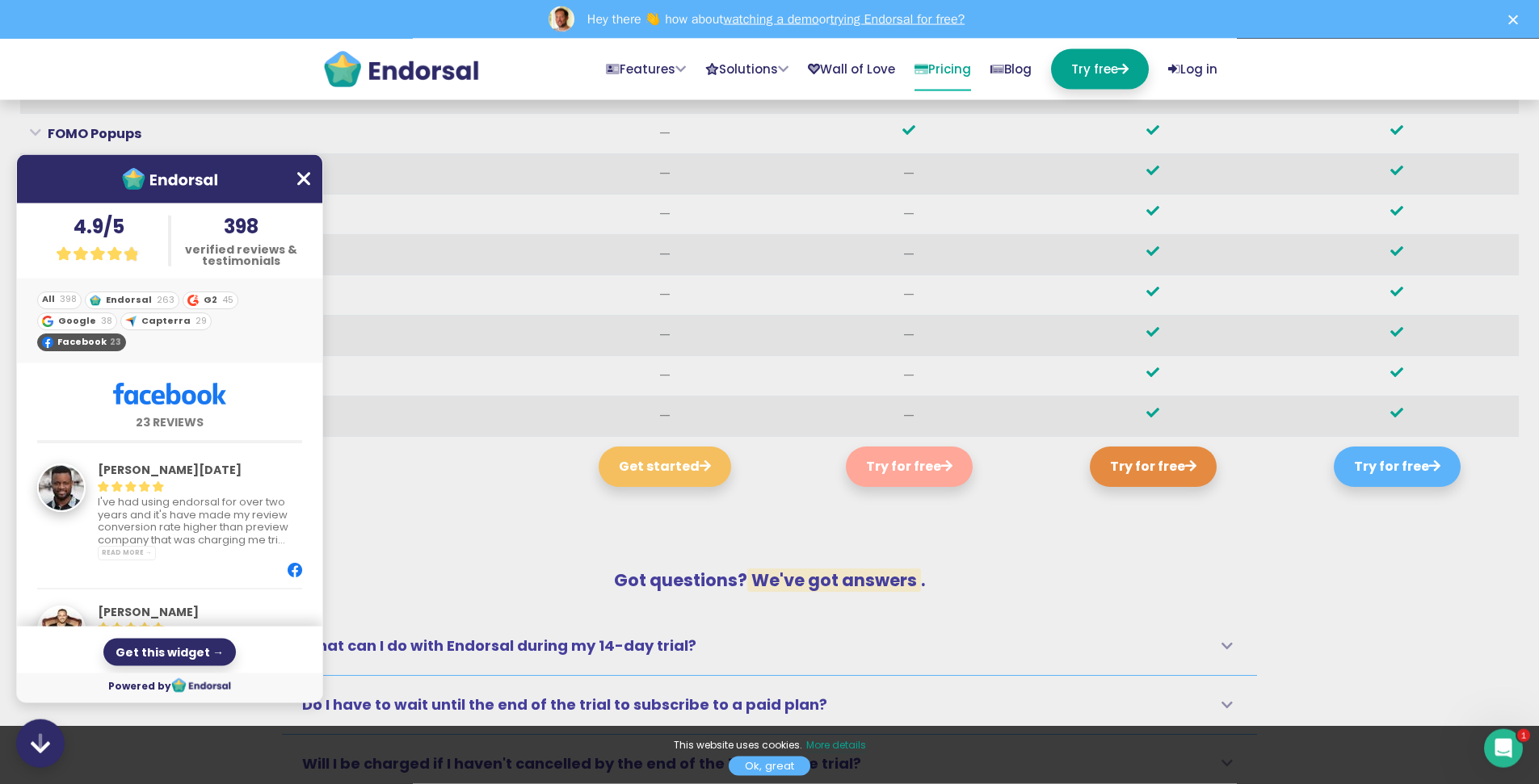 click on "All    398
Endorsal    263   G2    45   Google    38   Capterra    29   Facebook    23" at bounding box center (170, 321) 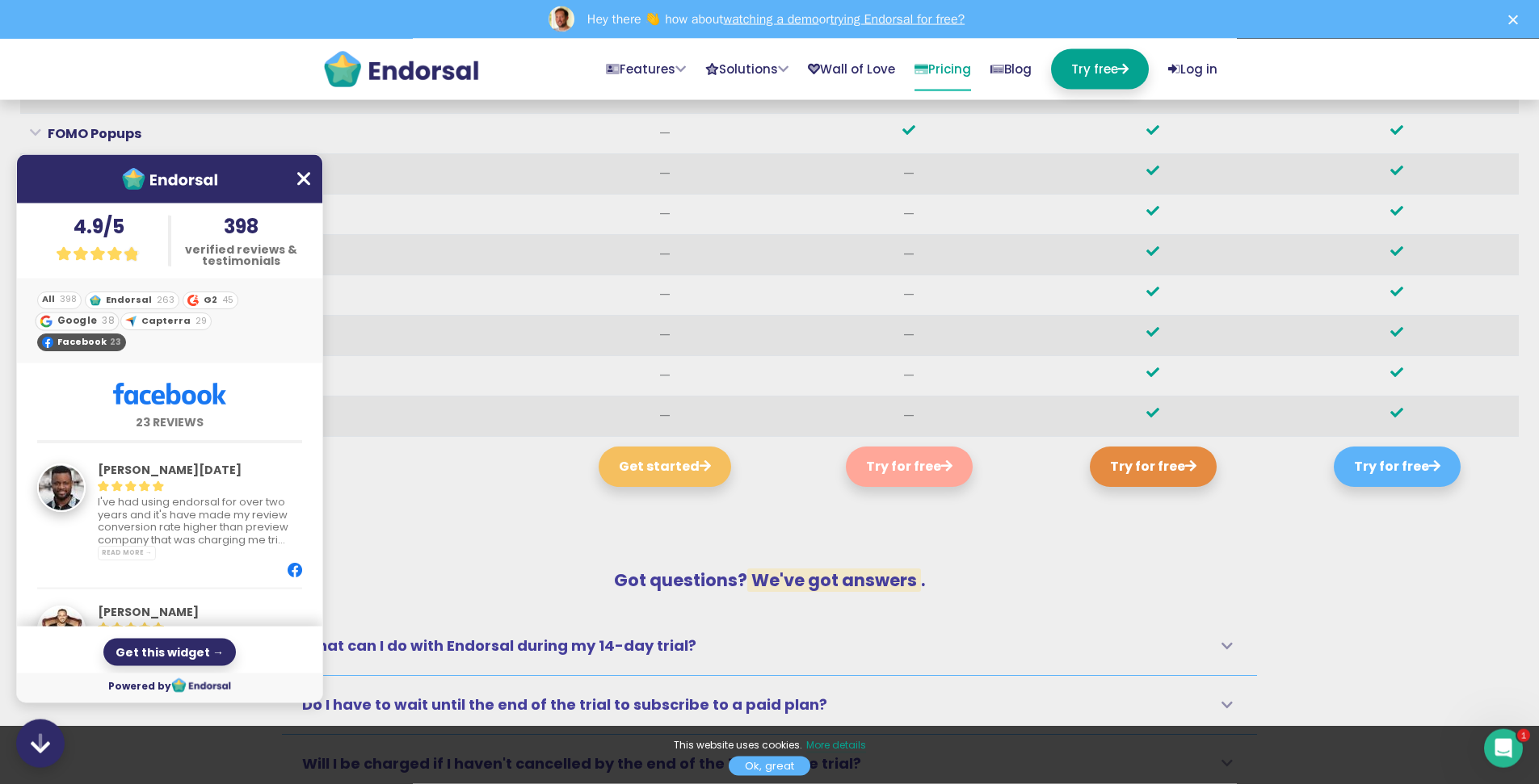 click on "Google" at bounding box center (77, 320) 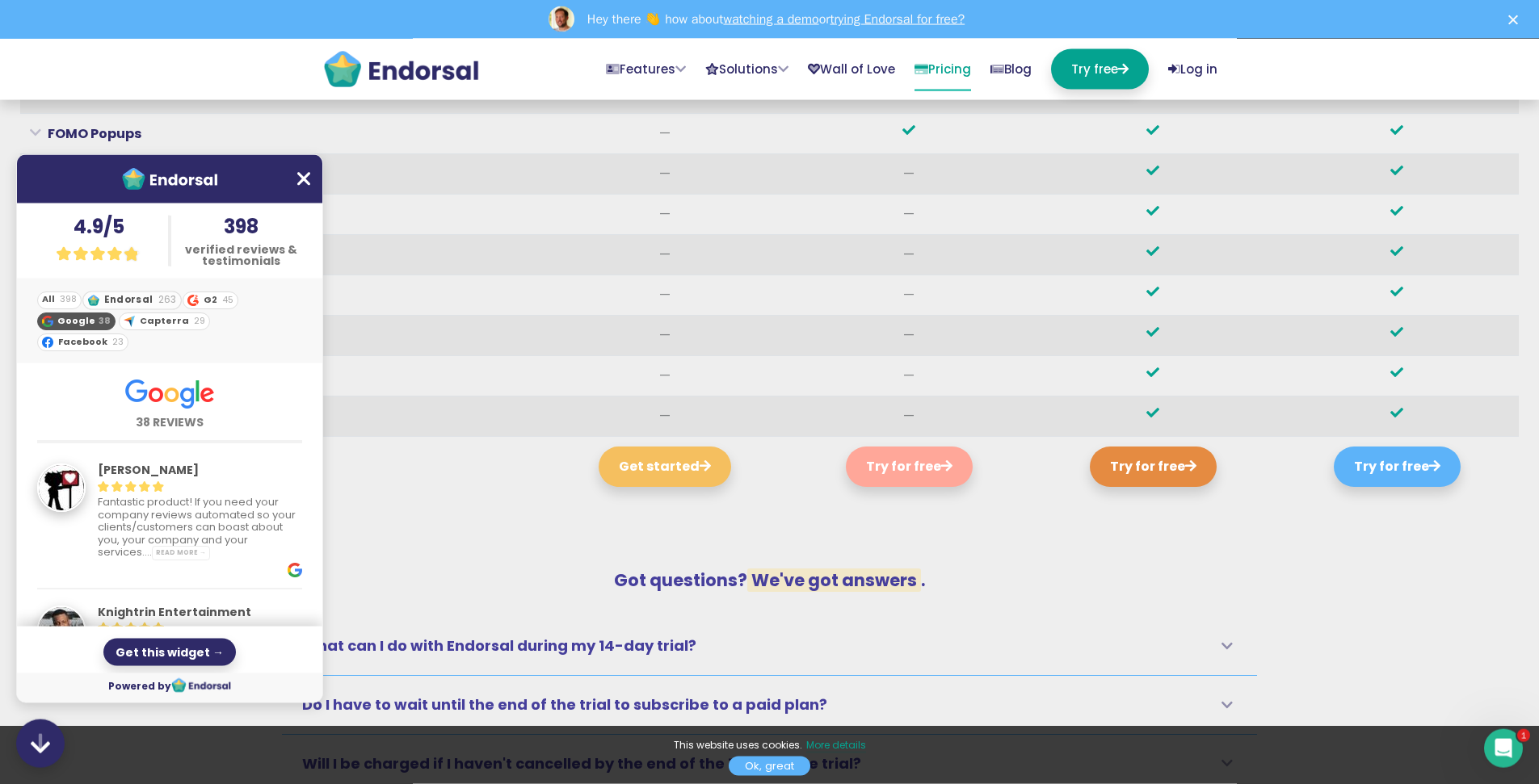 click at bounding box center (93, 300) 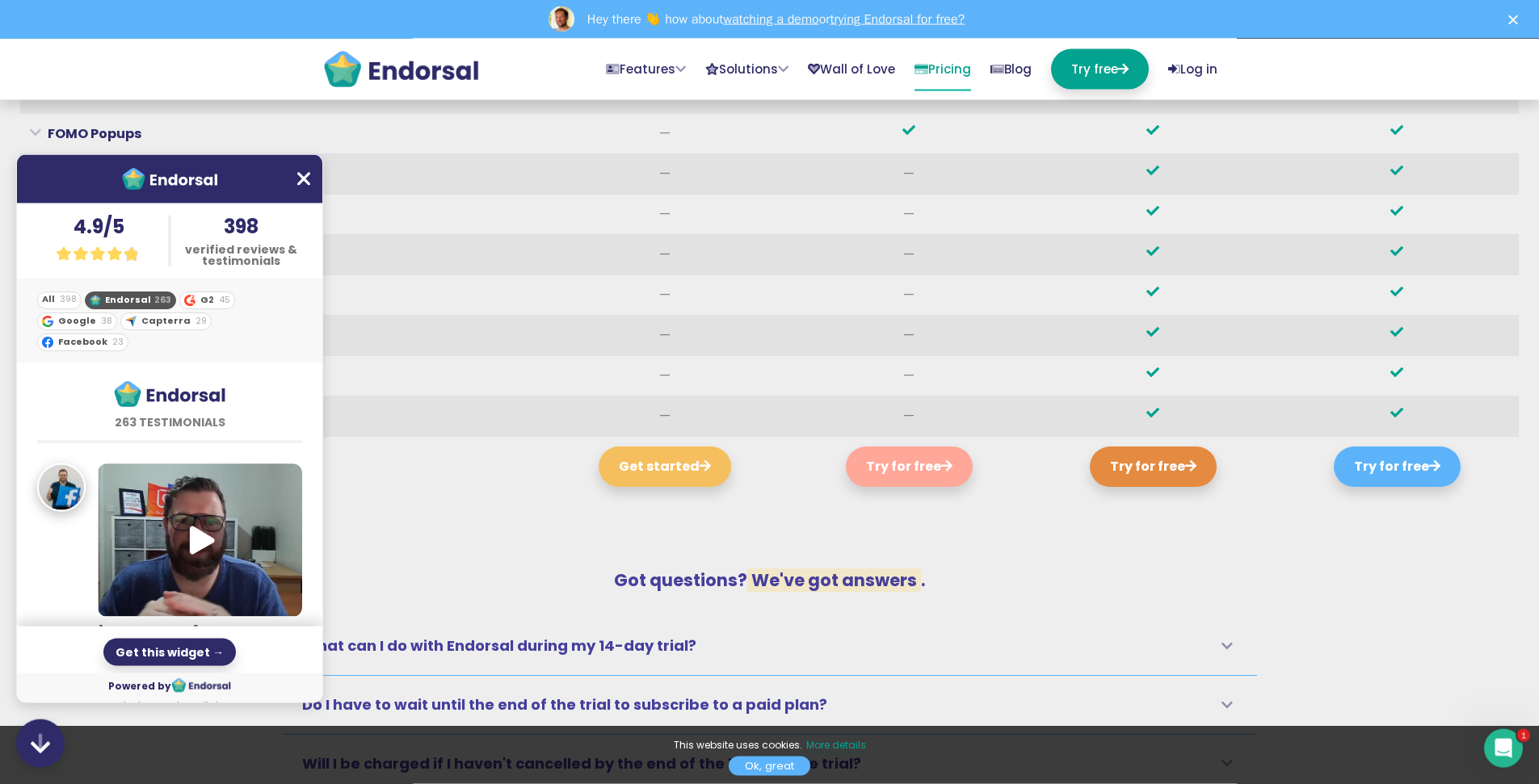click on "All    398
Endorsal    263   G2    45   Google    38   Capterra    29   Facebook    23" at bounding box center [170, 321] 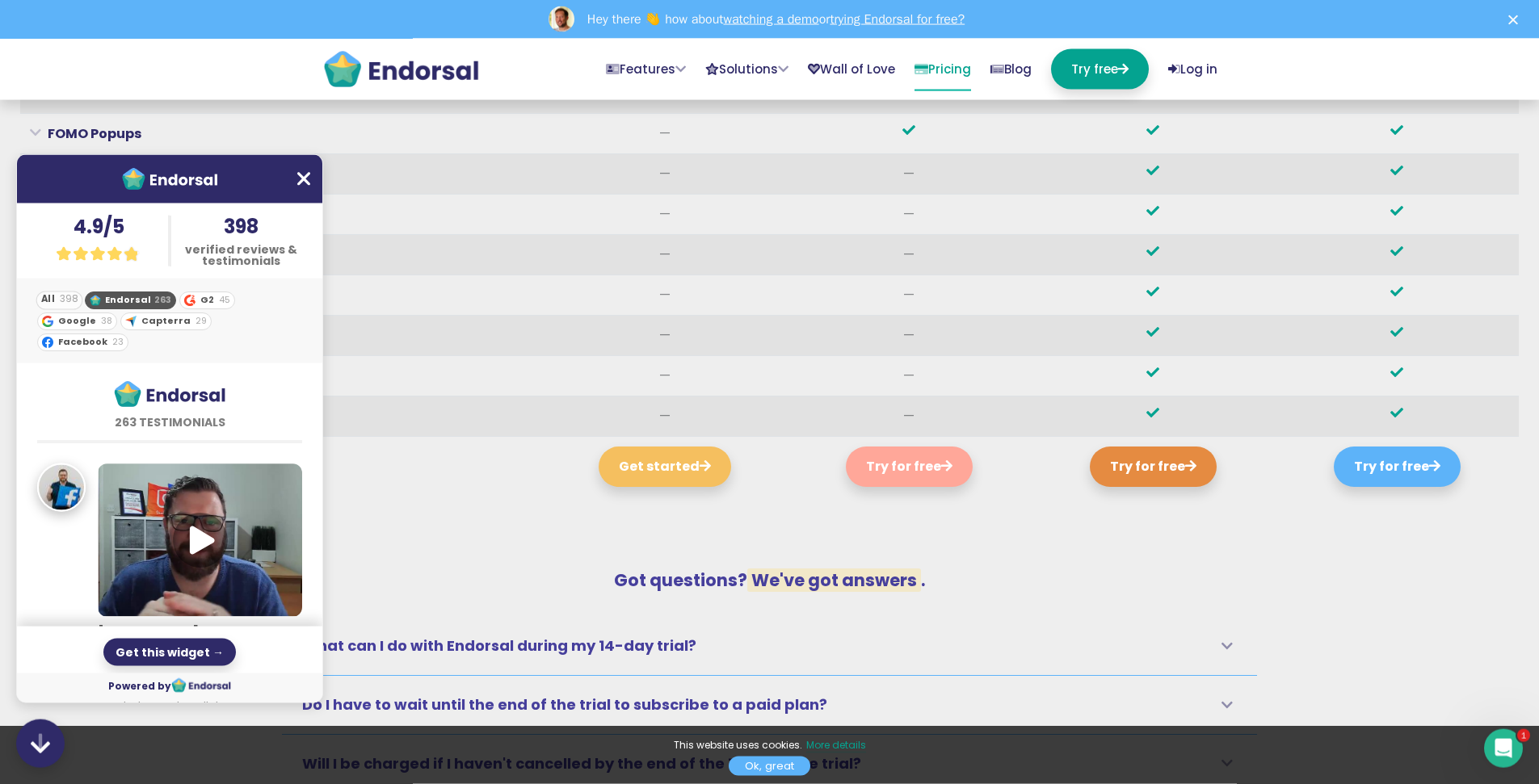 click on "398" at bounding box center [69, 298] 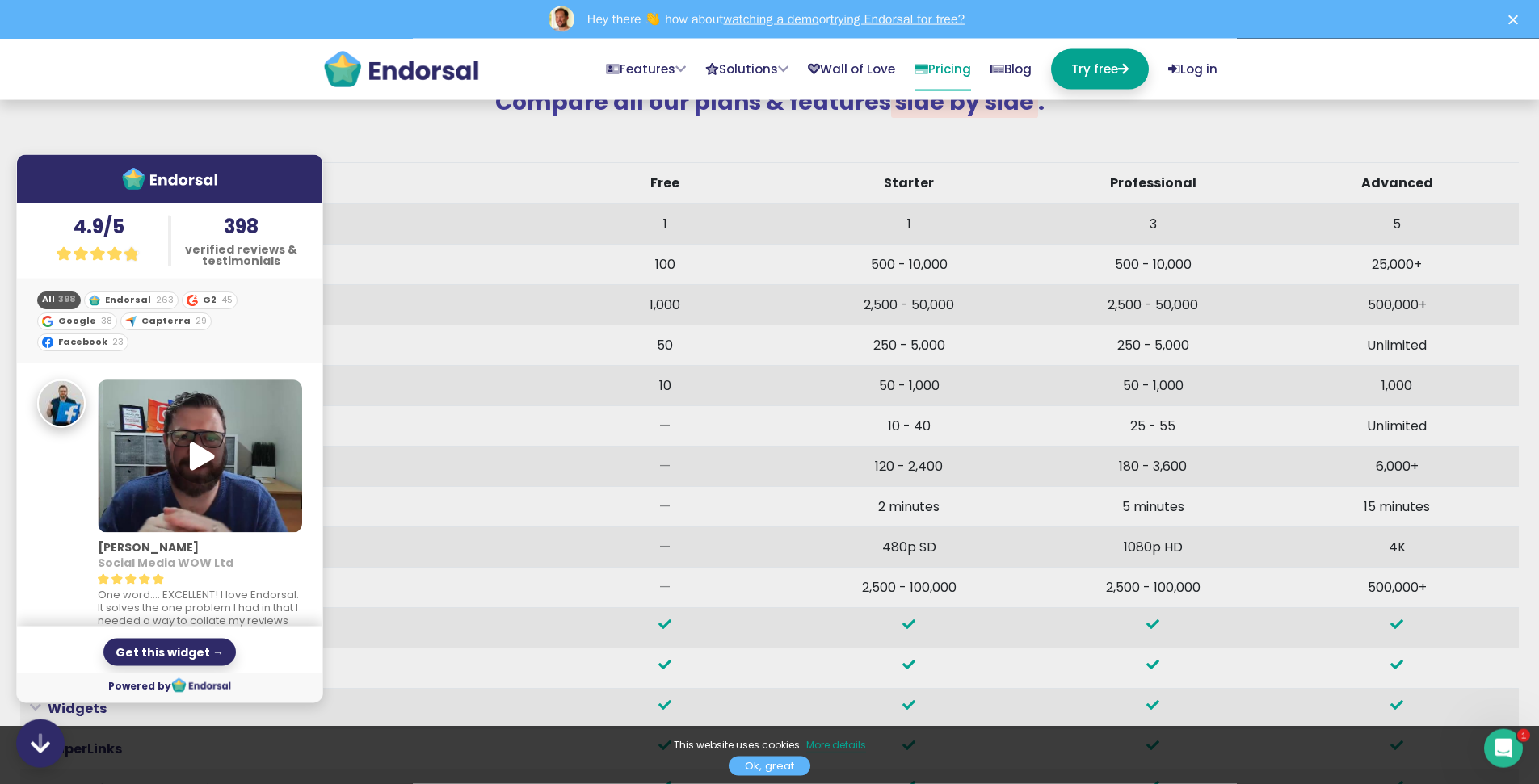 scroll, scrollTop: 5122, scrollLeft: 0, axis: vertical 